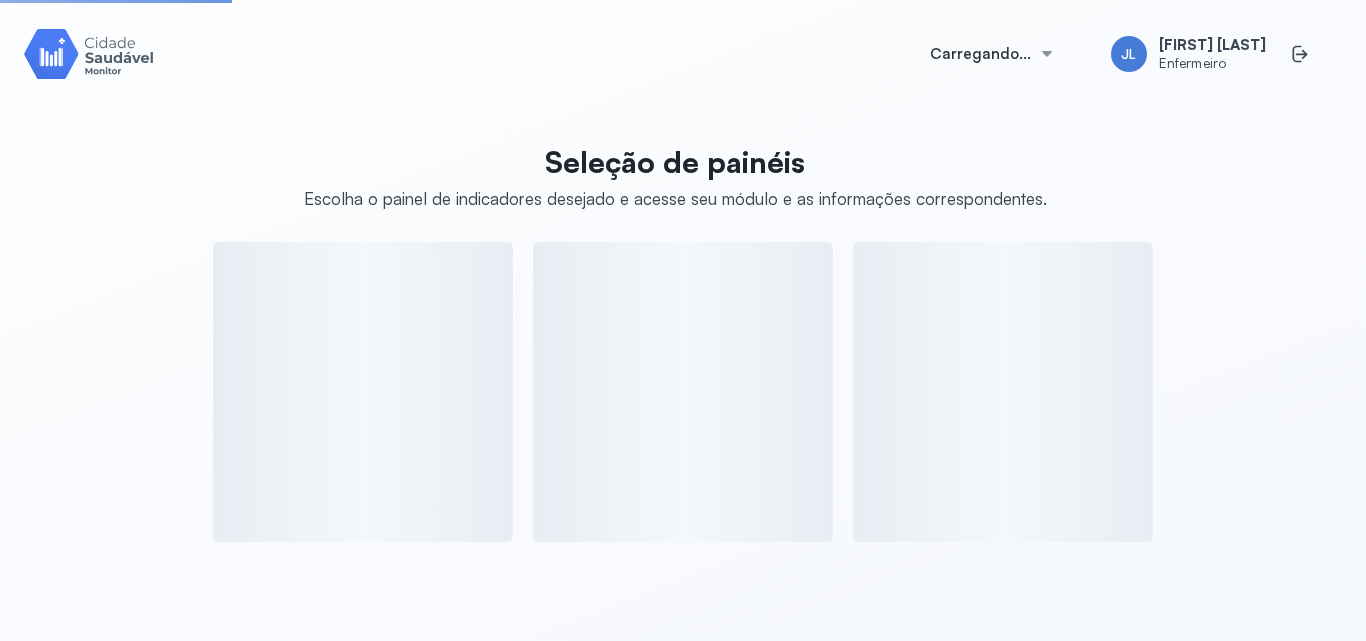 scroll, scrollTop: 0, scrollLeft: 0, axis: both 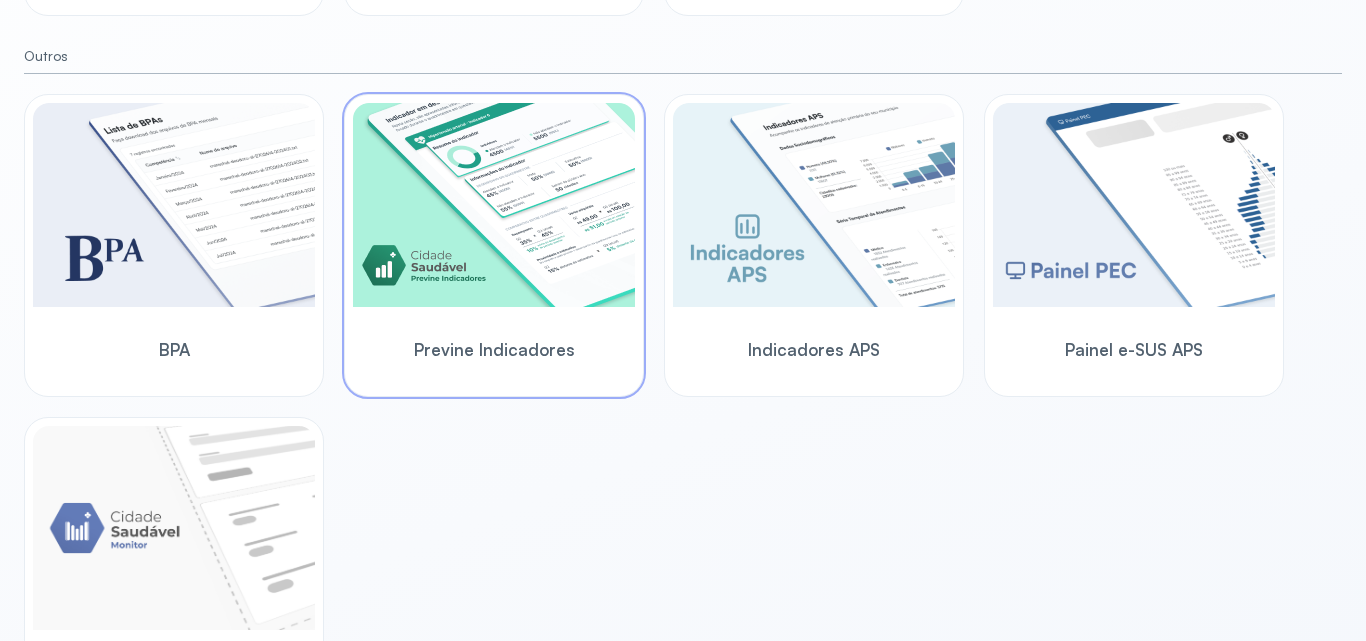 click on "Previne Indicadores" at bounding box center [494, 349] 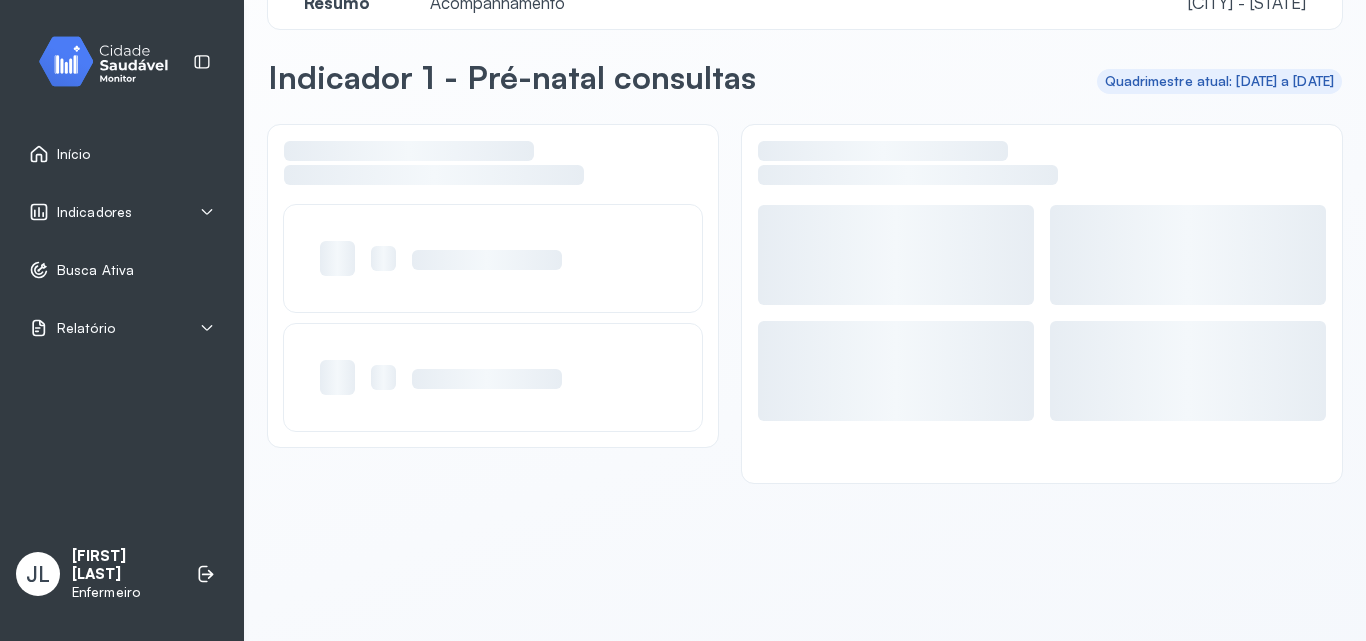 scroll, scrollTop: 48, scrollLeft: 0, axis: vertical 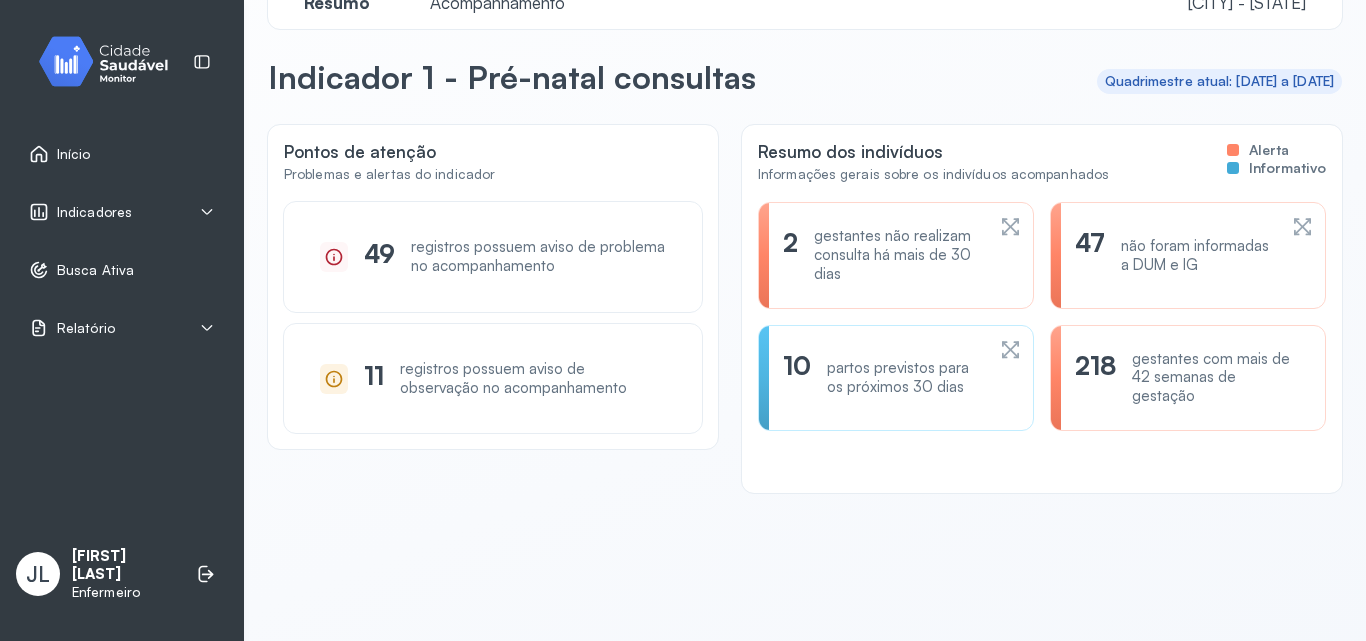 click 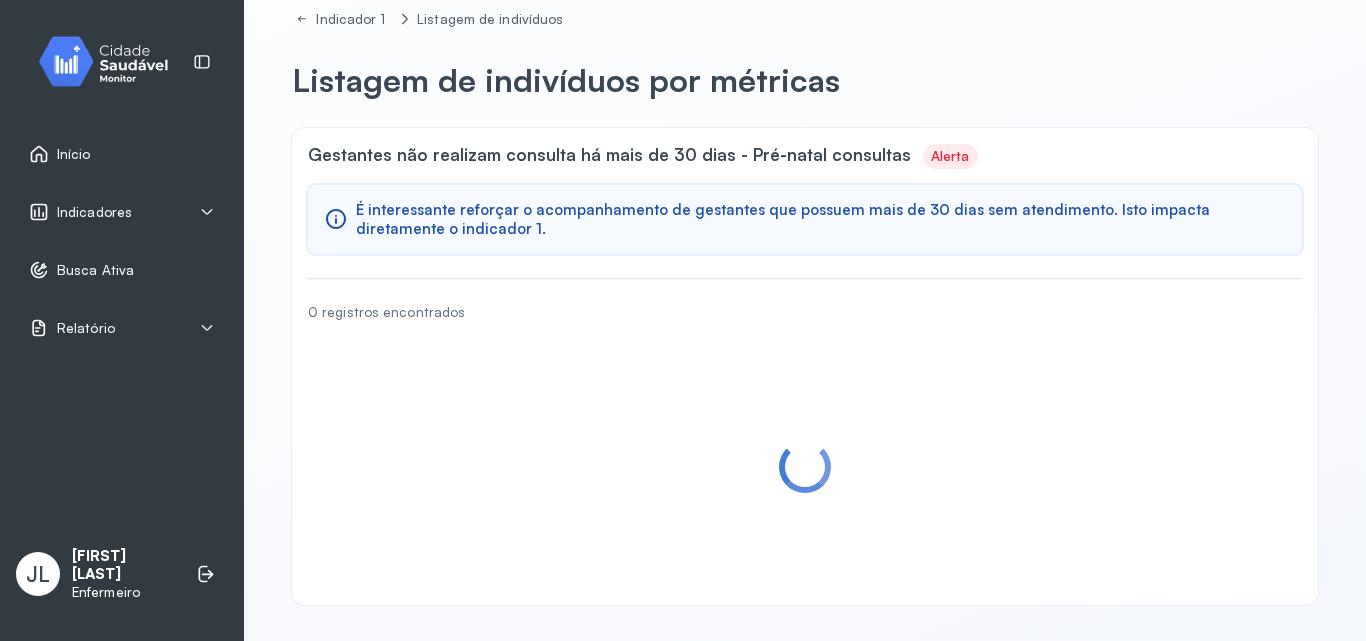 scroll, scrollTop: 0, scrollLeft: 0, axis: both 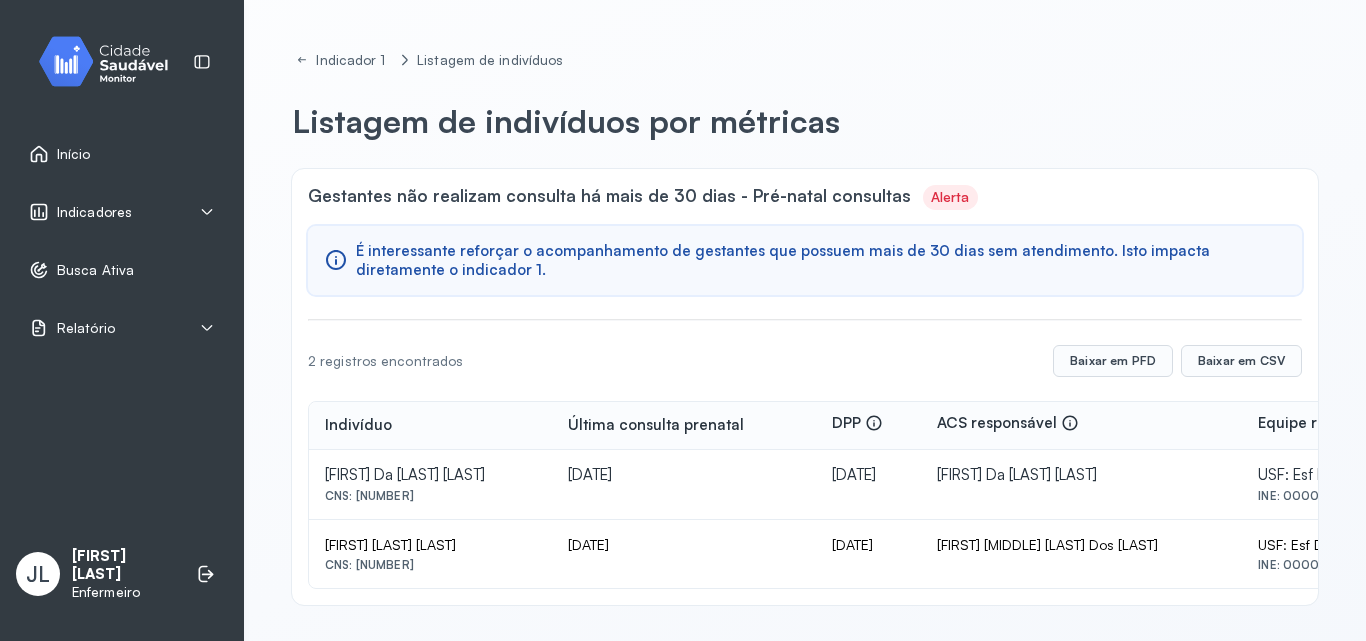 click on "Indicadores" at bounding box center [122, 212] 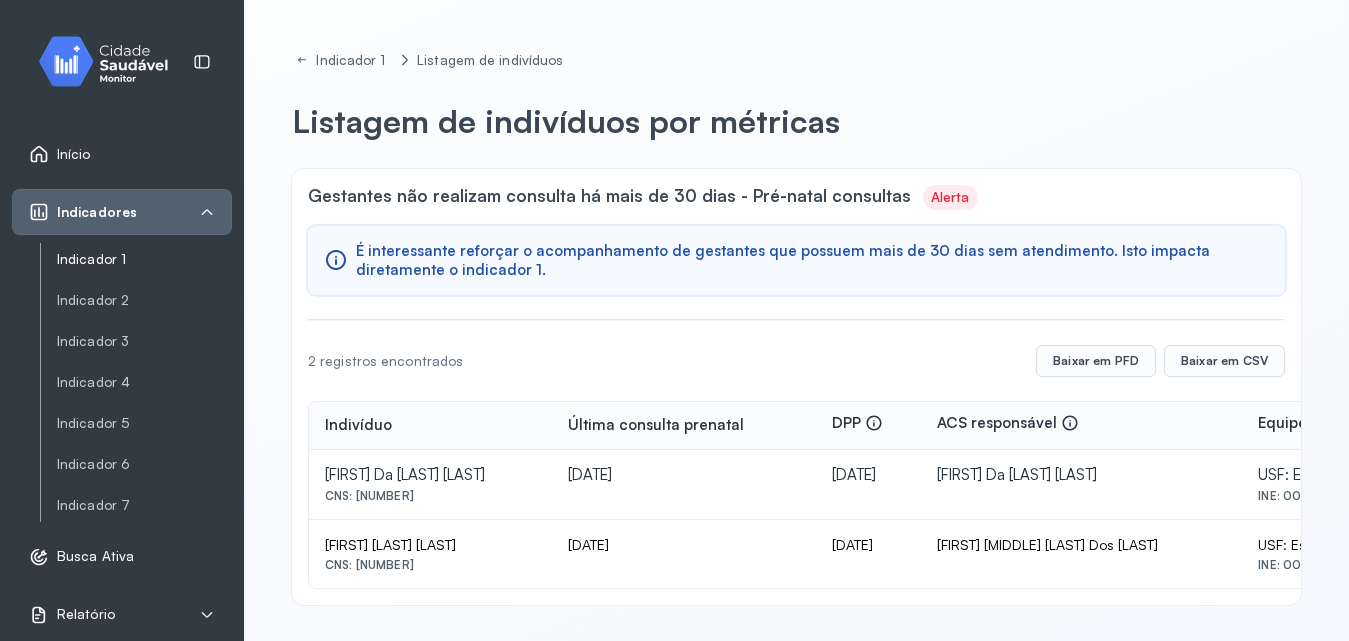 click on "Indicador 1" at bounding box center (144, 259) 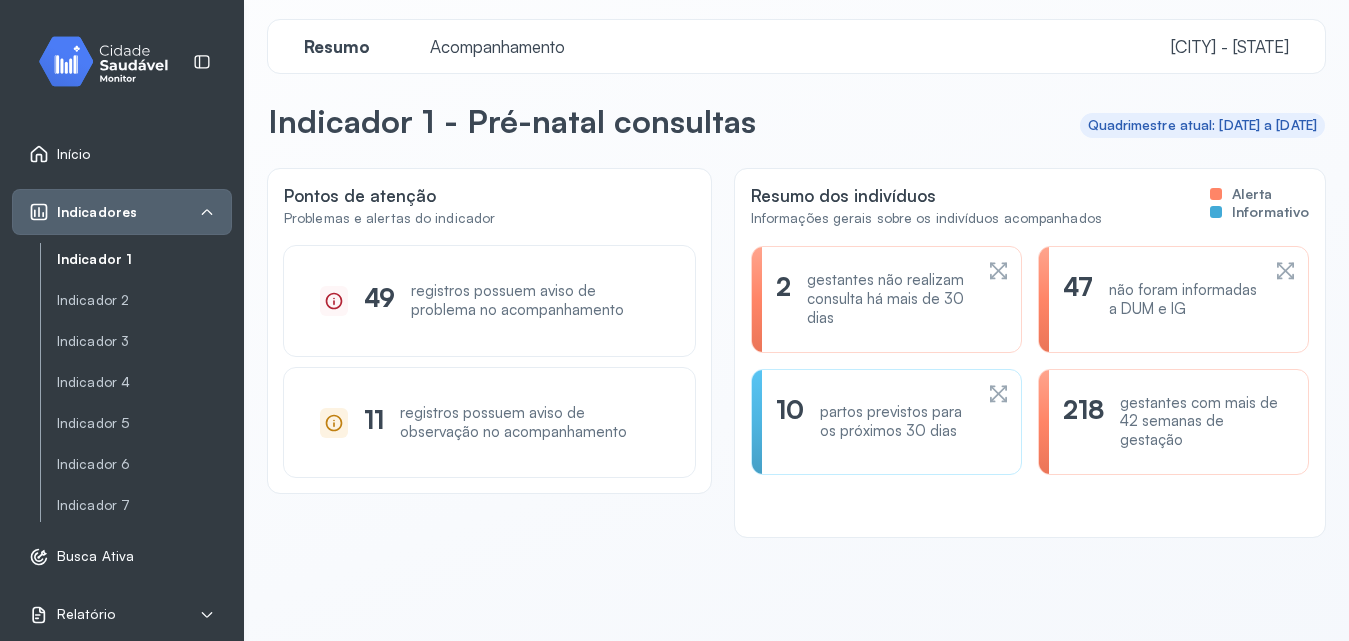 click on "não foram informadas a DUM e IG" at bounding box center [1184, 300] 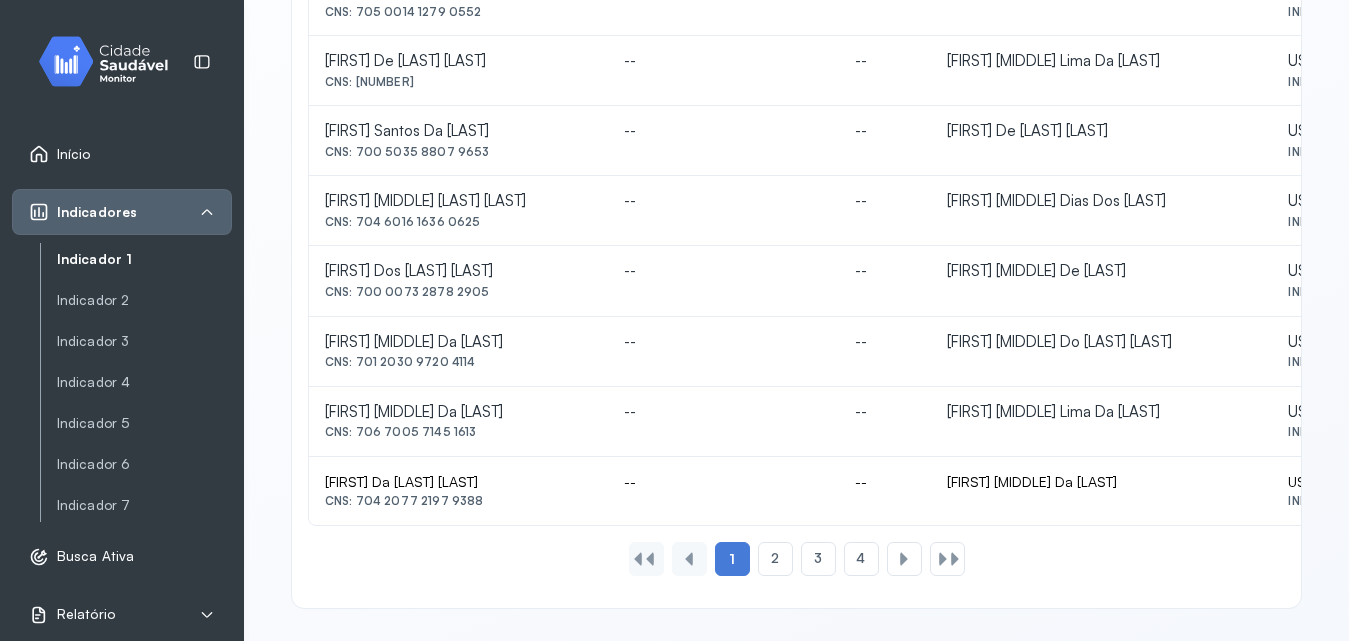 scroll, scrollTop: 982, scrollLeft: 0, axis: vertical 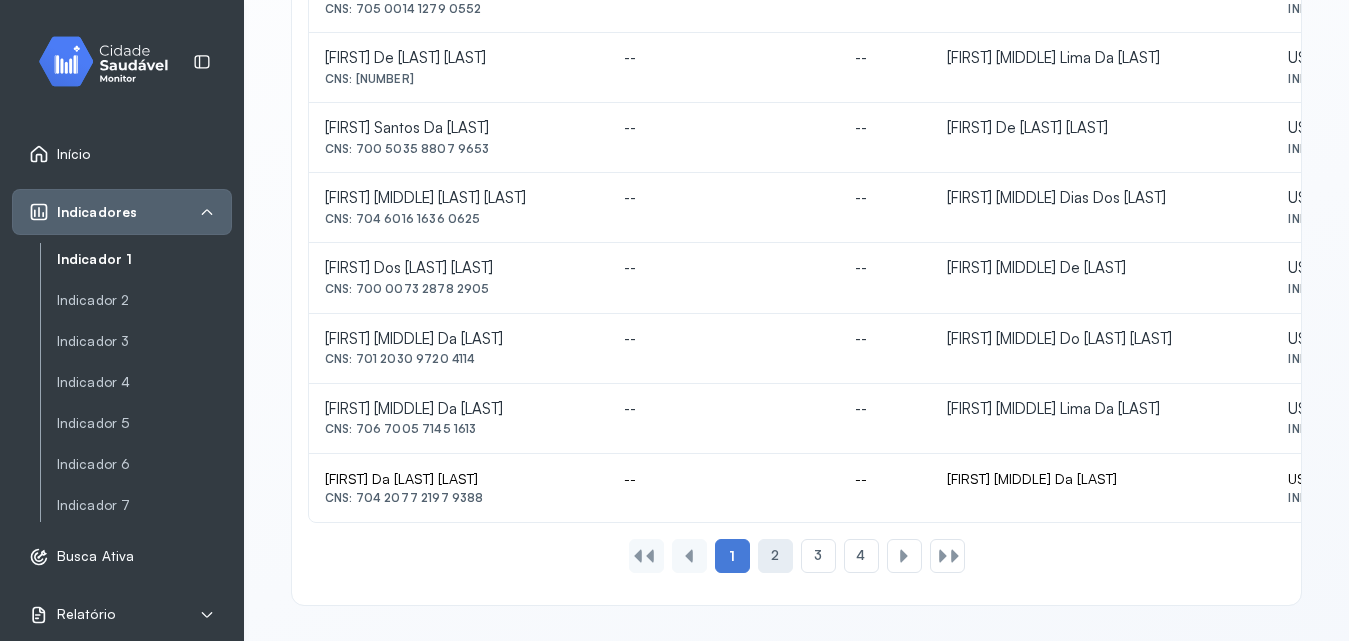 click on "2" 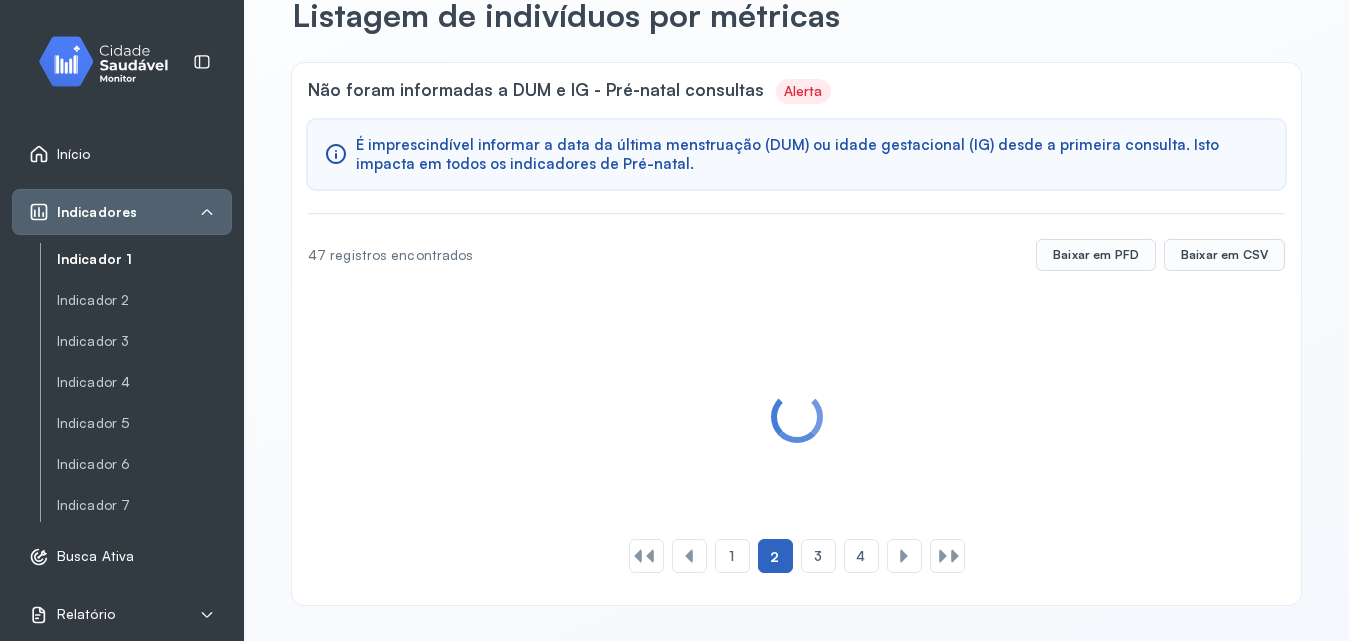 scroll, scrollTop: 982, scrollLeft: 0, axis: vertical 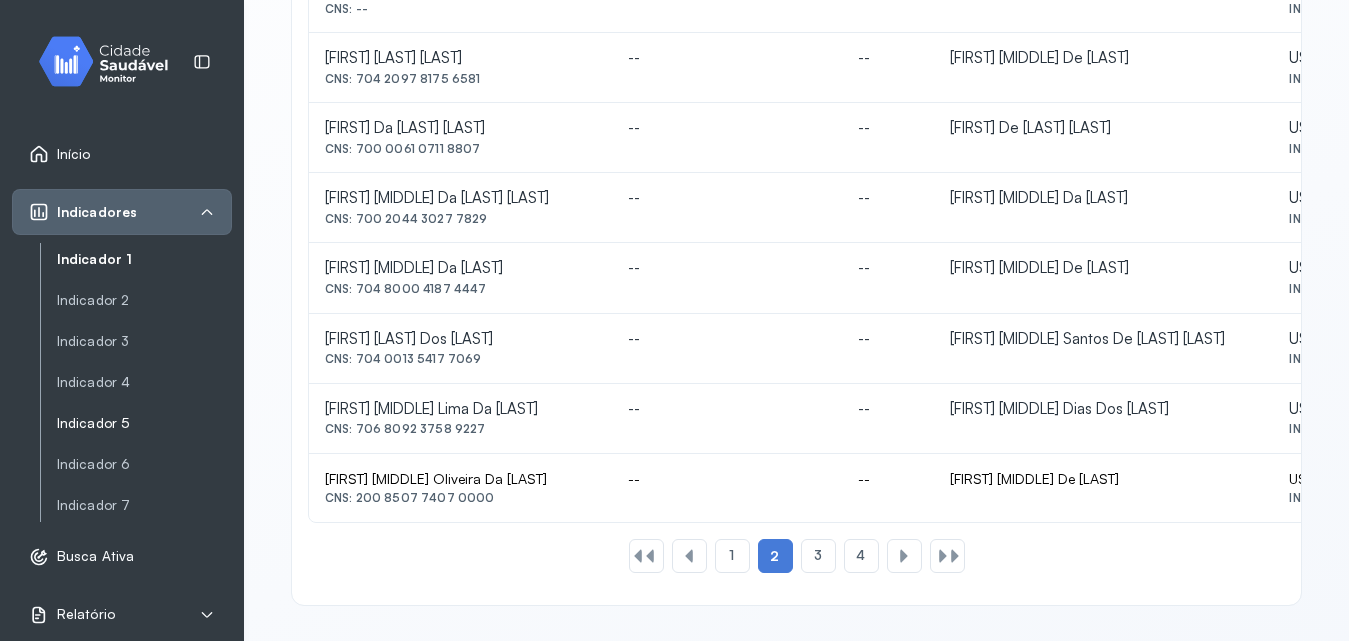 click on "Indicador 5" at bounding box center [144, 423] 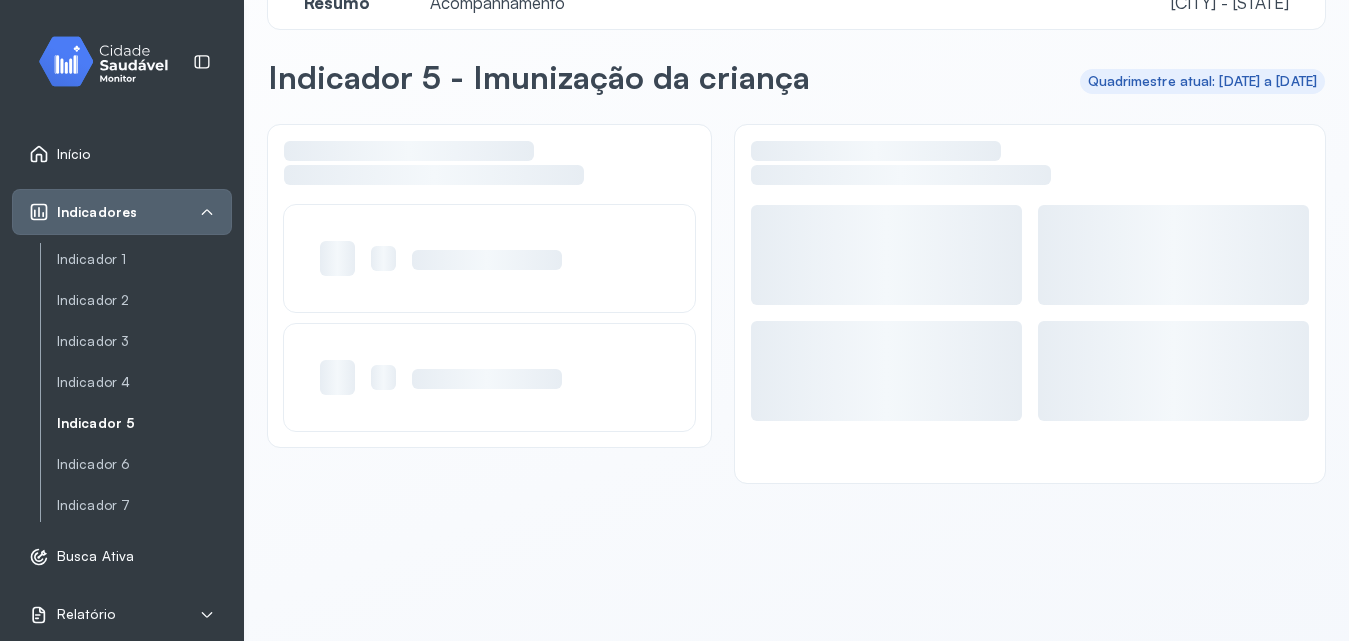 scroll, scrollTop: 48, scrollLeft: 0, axis: vertical 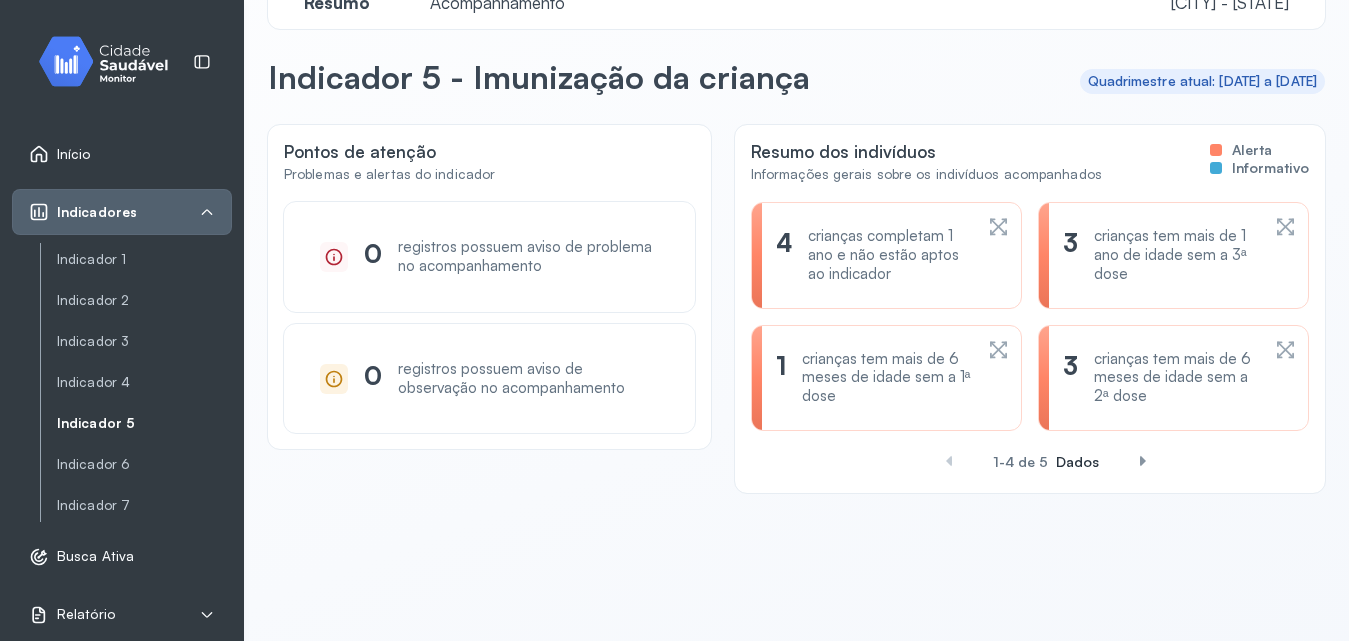click 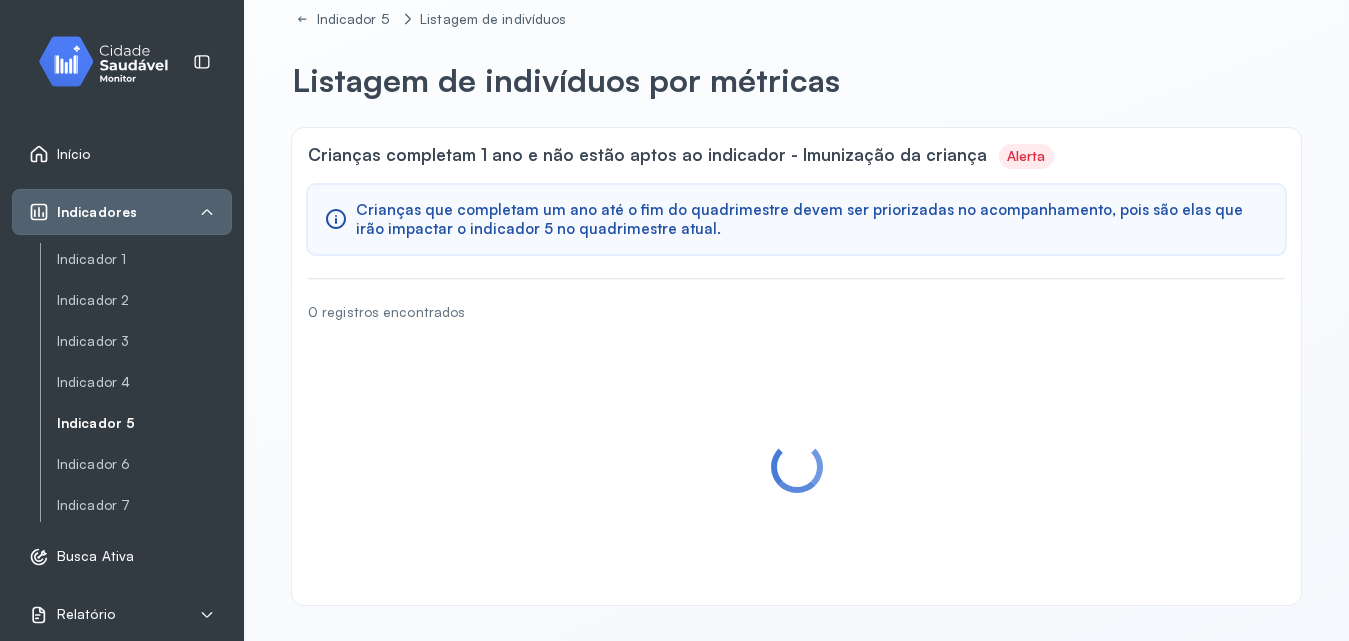 scroll, scrollTop: 0, scrollLeft: 0, axis: both 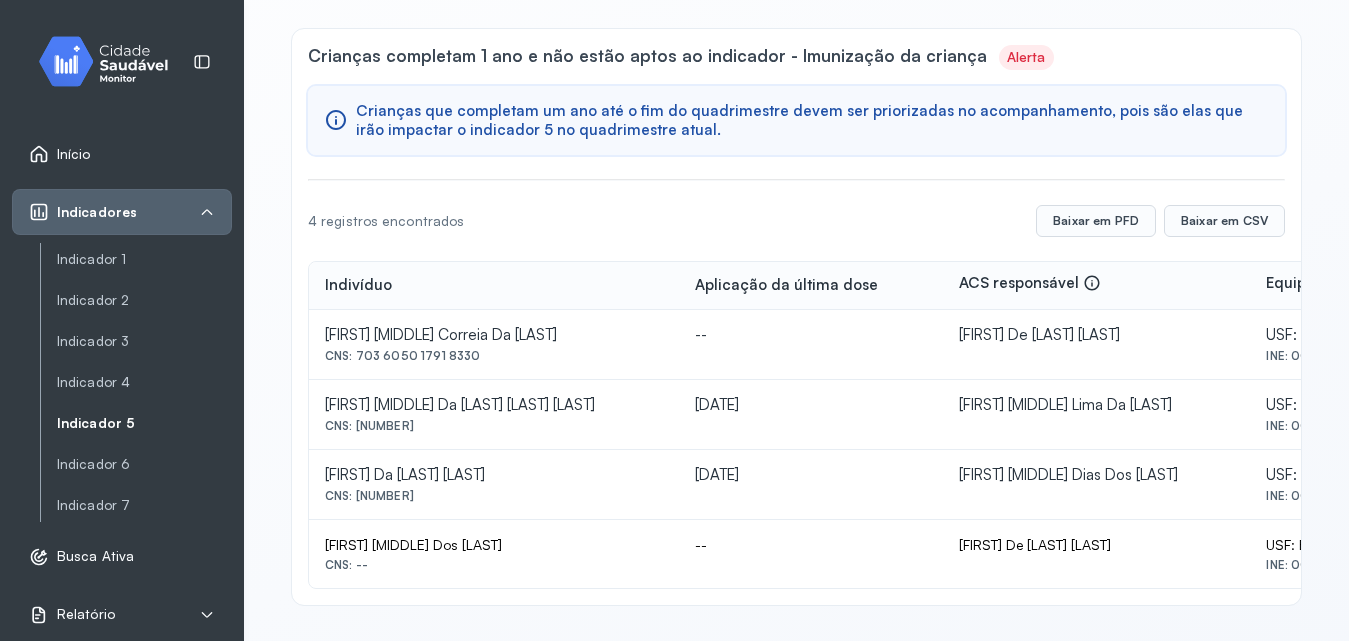 drag, startPoint x: 322, startPoint y: 333, endPoint x: 467, endPoint y: 361, distance: 147.67871 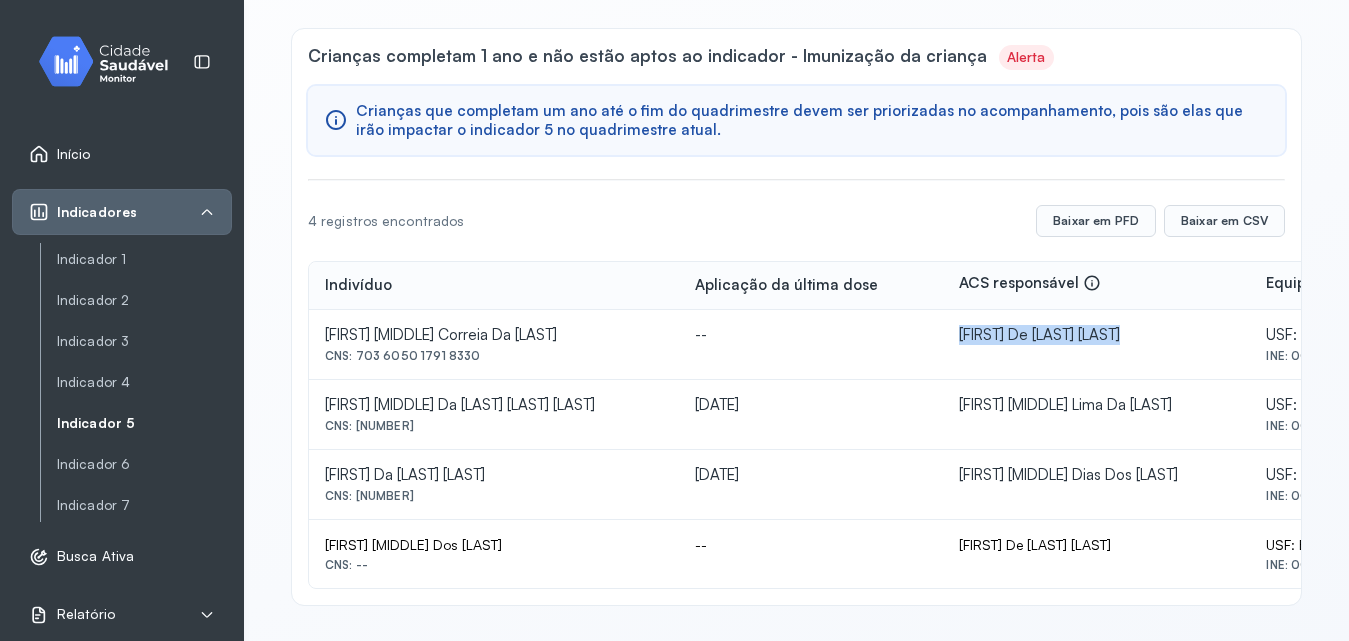 drag, startPoint x: 970, startPoint y: 336, endPoint x: 1232, endPoint y: 344, distance: 262.1221 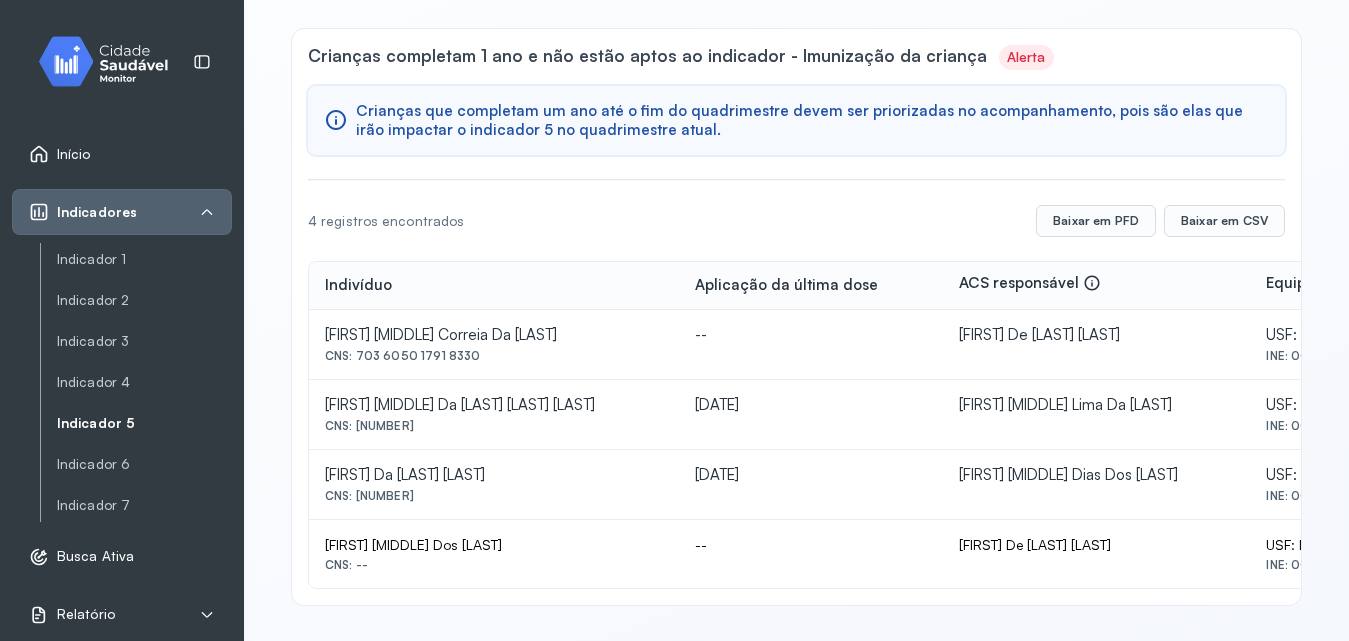 click on "--" 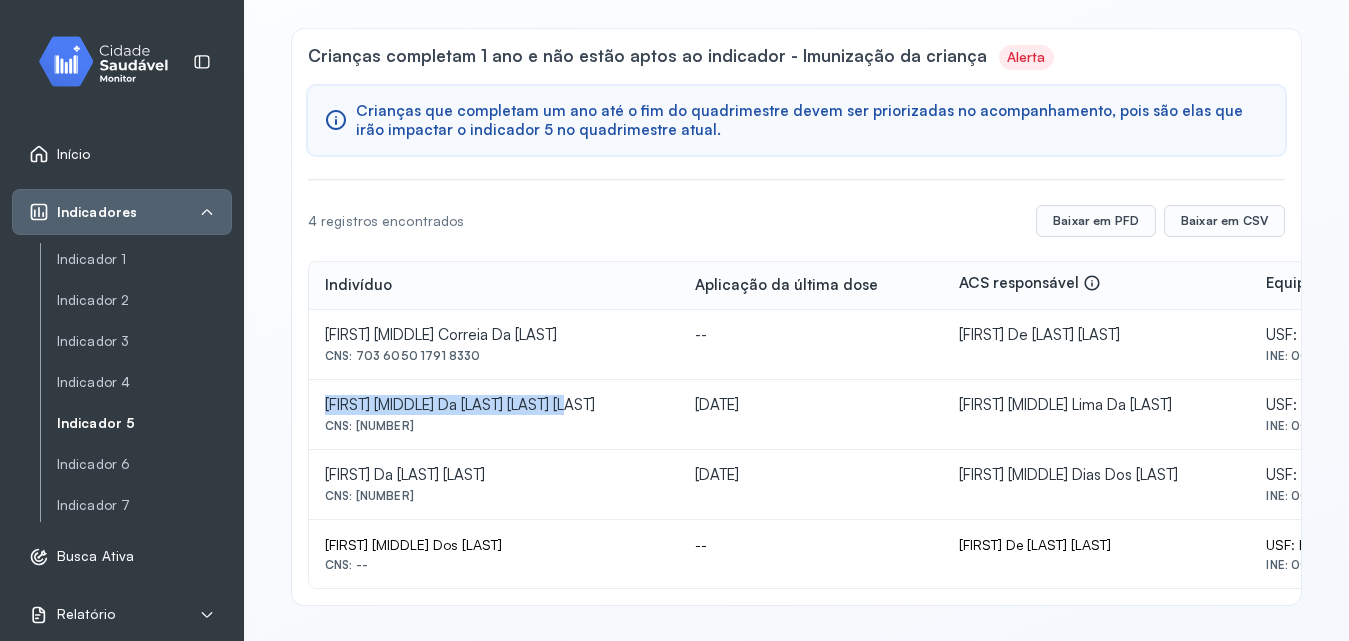 drag, startPoint x: 327, startPoint y: 406, endPoint x: 579, endPoint y: 405, distance: 252.00198 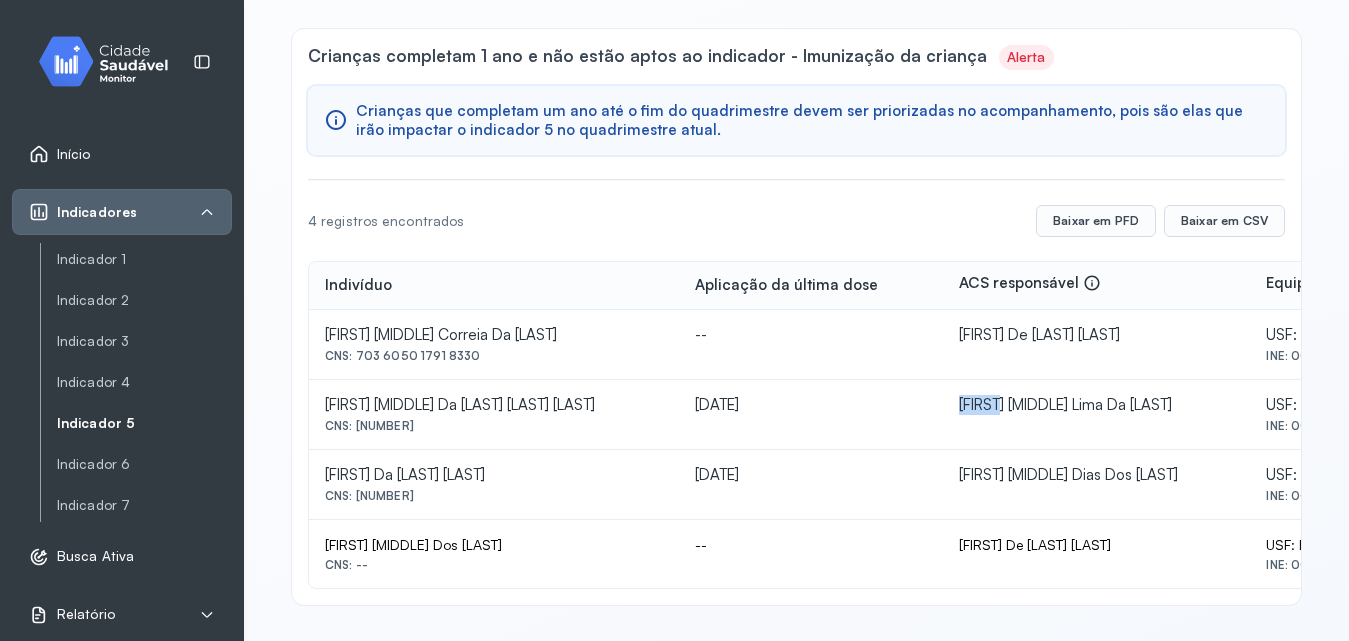 drag, startPoint x: 970, startPoint y: 405, endPoint x: 1010, endPoint y: 426, distance: 45.17743 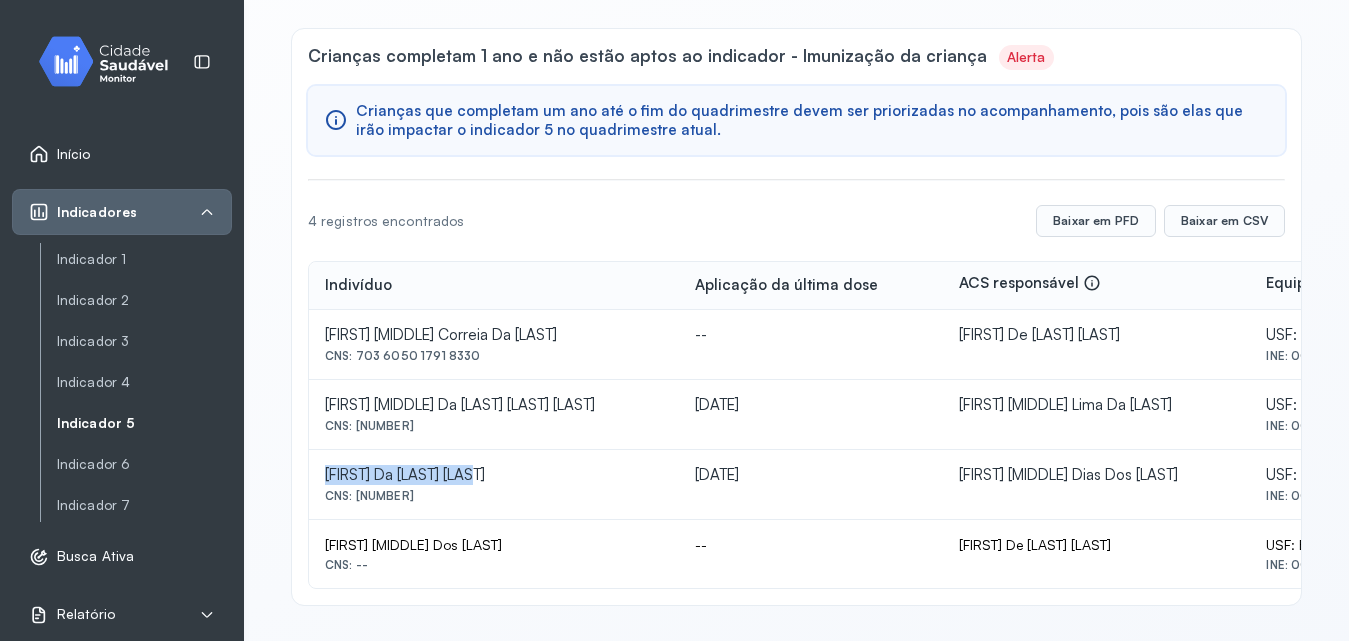 drag, startPoint x: 323, startPoint y: 472, endPoint x: 471, endPoint y: 473, distance: 148.00337 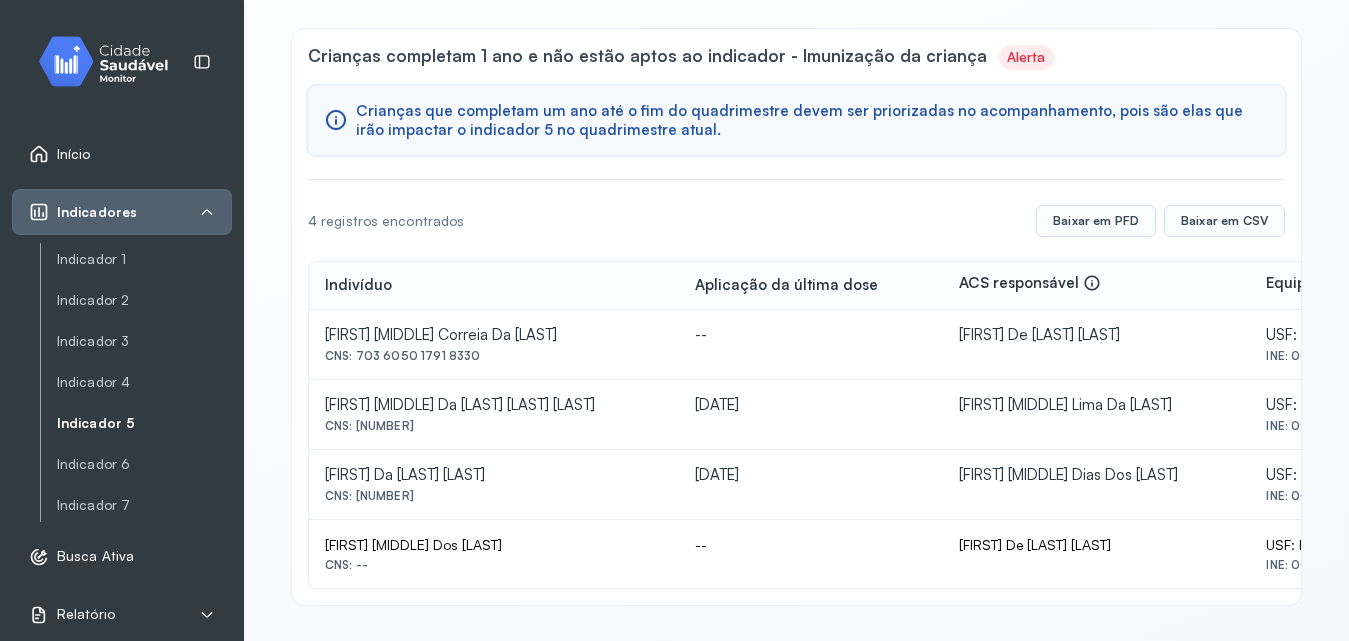 click on "CNS: [NUMBER]" at bounding box center (494, 496) 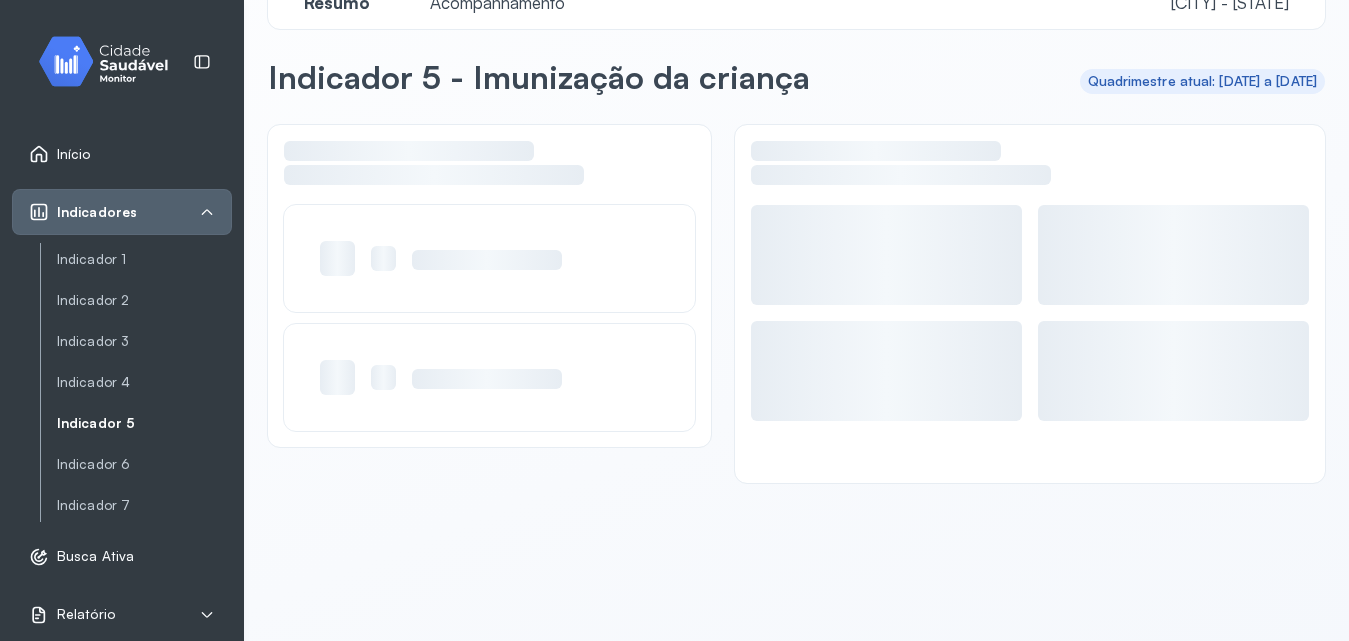 scroll, scrollTop: 48, scrollLeft: 0, axis: vertical 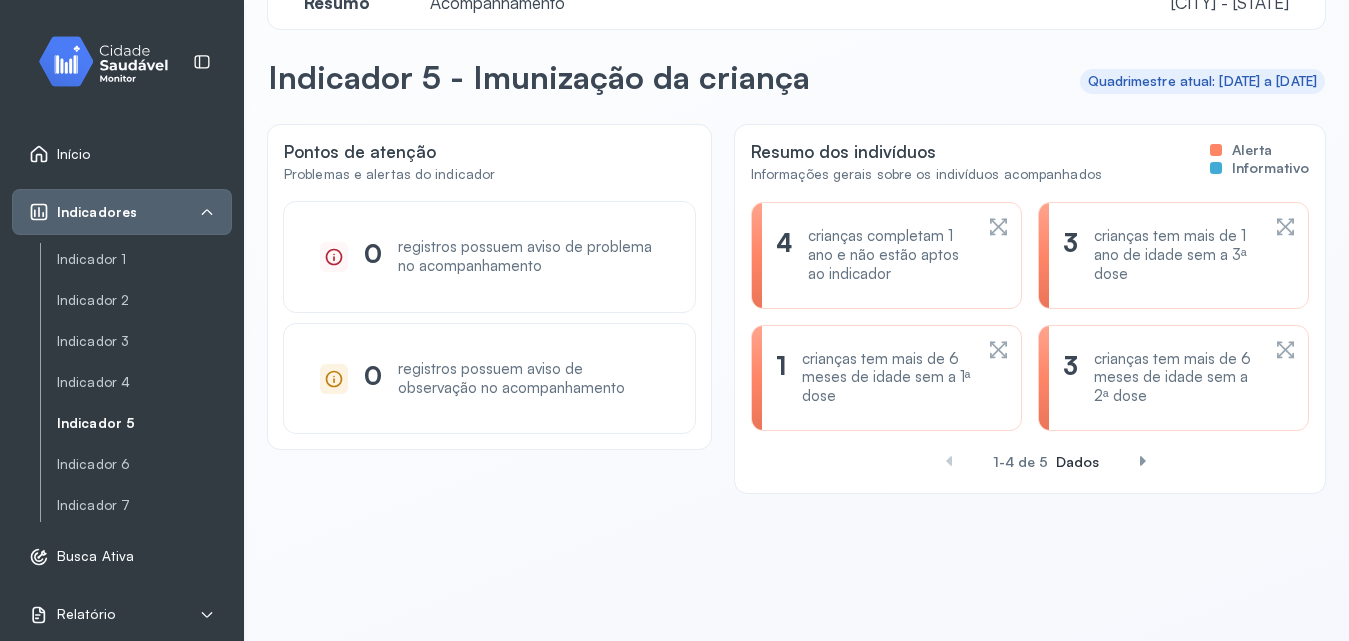 click on "crianças tem mais de 6 meses de idade sem a 1ª dose" at bounding box center [887, 378] 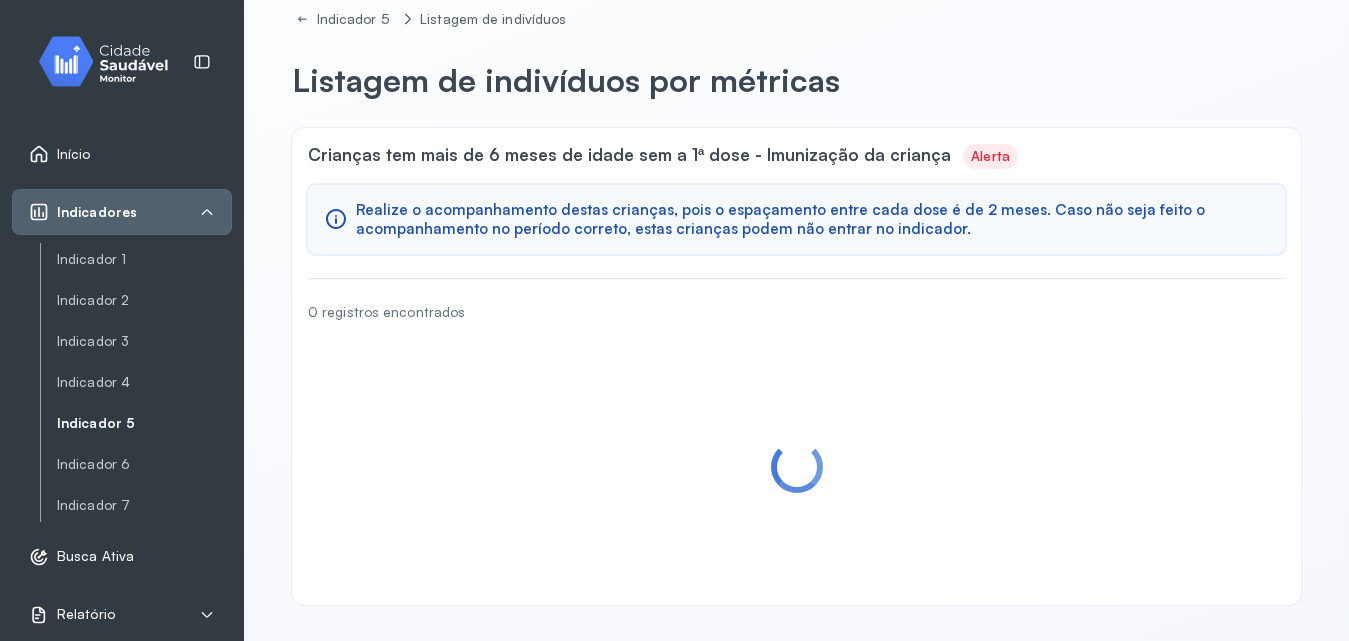 scroll, scrollTop: 0, scrollLeft: 0, axis: both 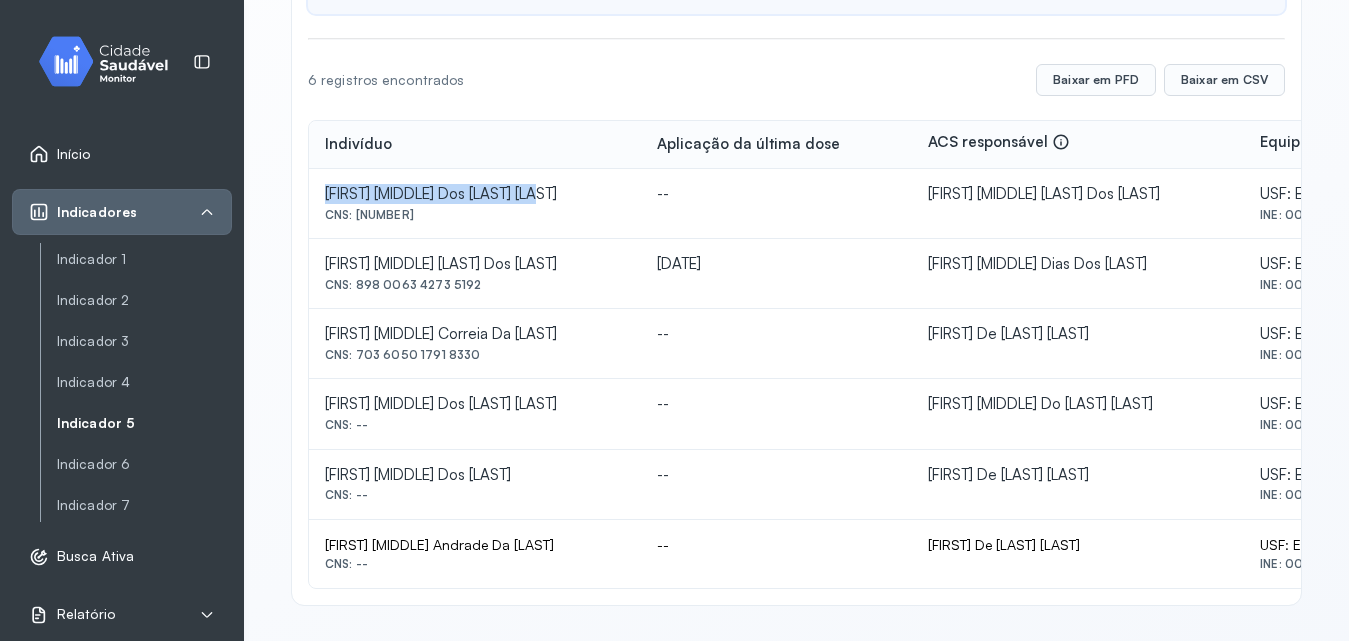drag, startPoint x: 326, startPoint y: 194, endPoint x: 544, endPoint y: 202, distance: 218.14674 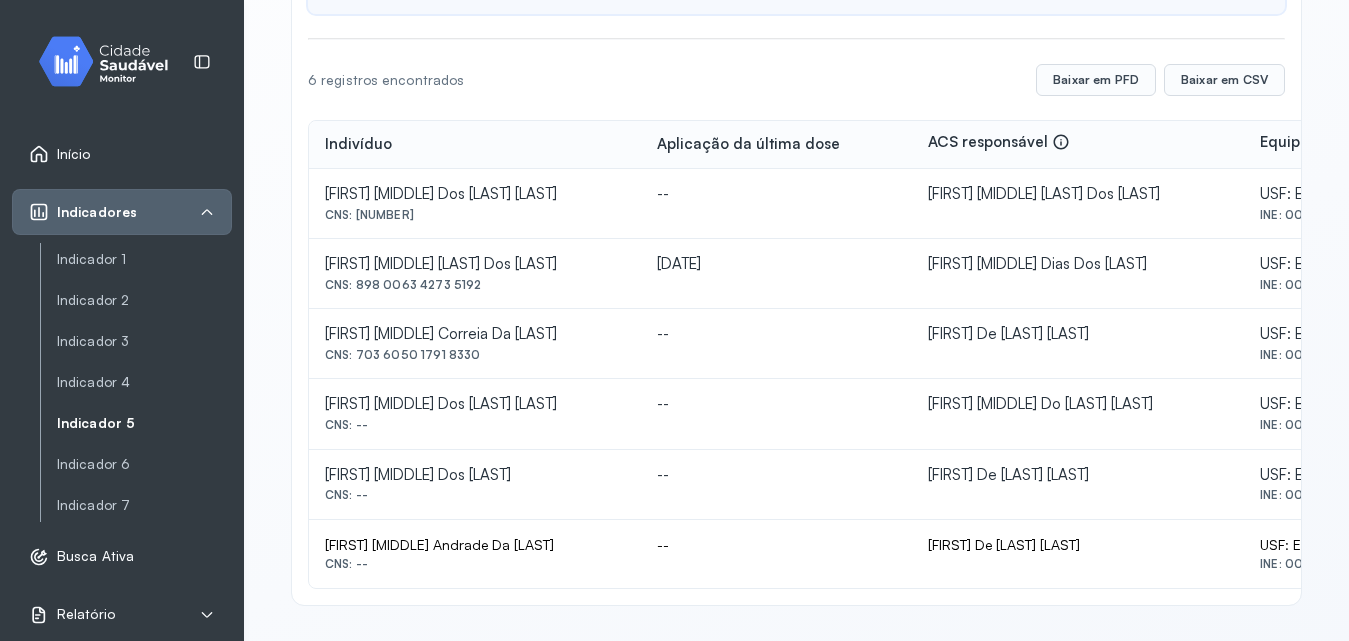 click on "[FIRST] [MIDDLE] [LAST] Dos [LAST]  CNS: [NUMBER]" 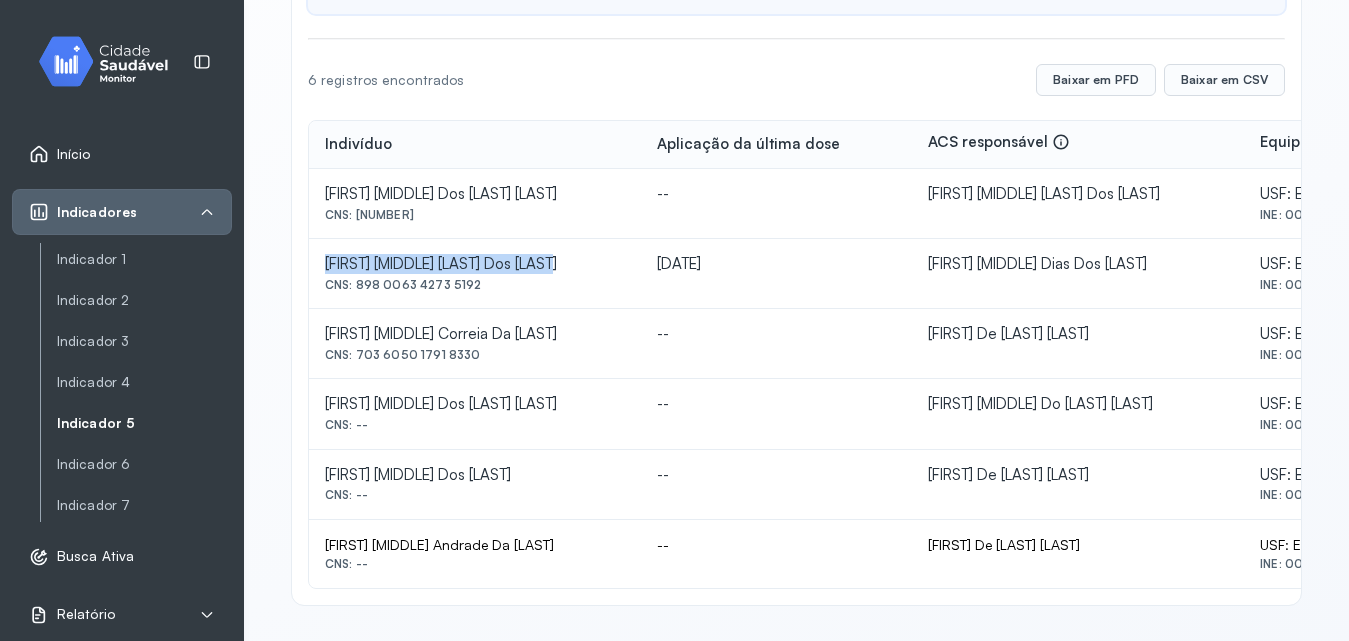 drag, startPoint x: 325, startPoint y: 262, endPoint x: 547, endPoint y: 265, distance: 222.02026 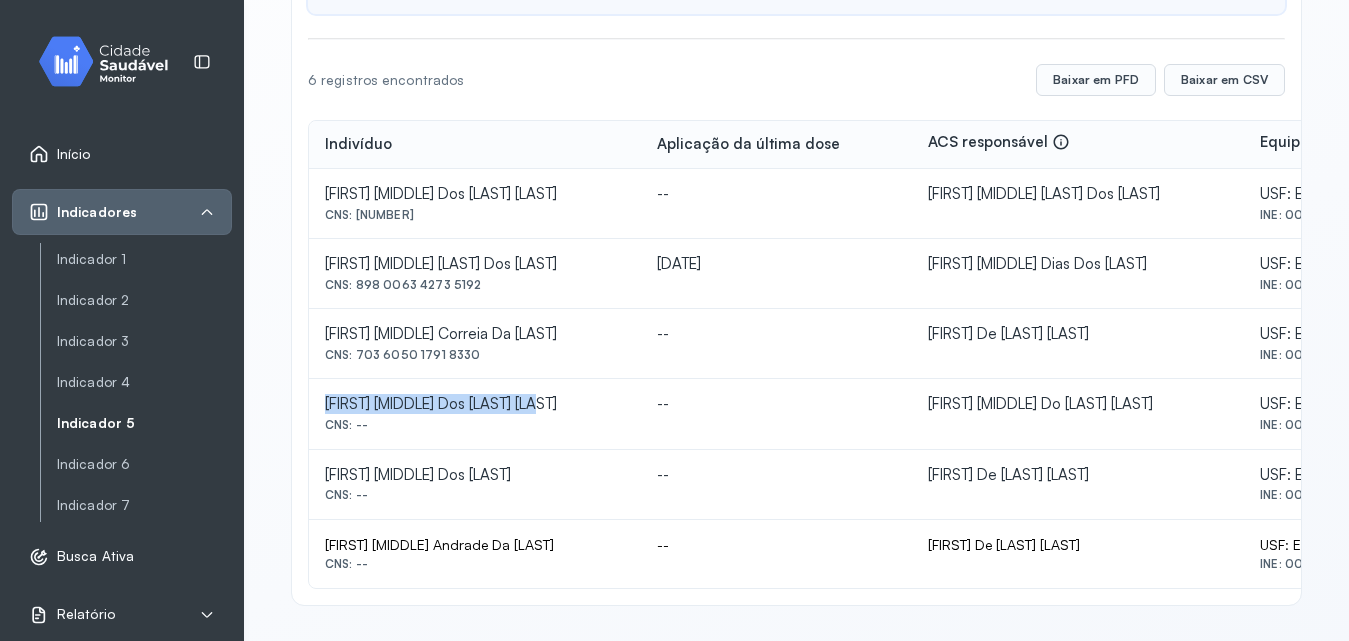 drag, startPoint x: 326, startPoint y: 401, endPoint x: 545, endPoint y: 405, distance: 219.03653 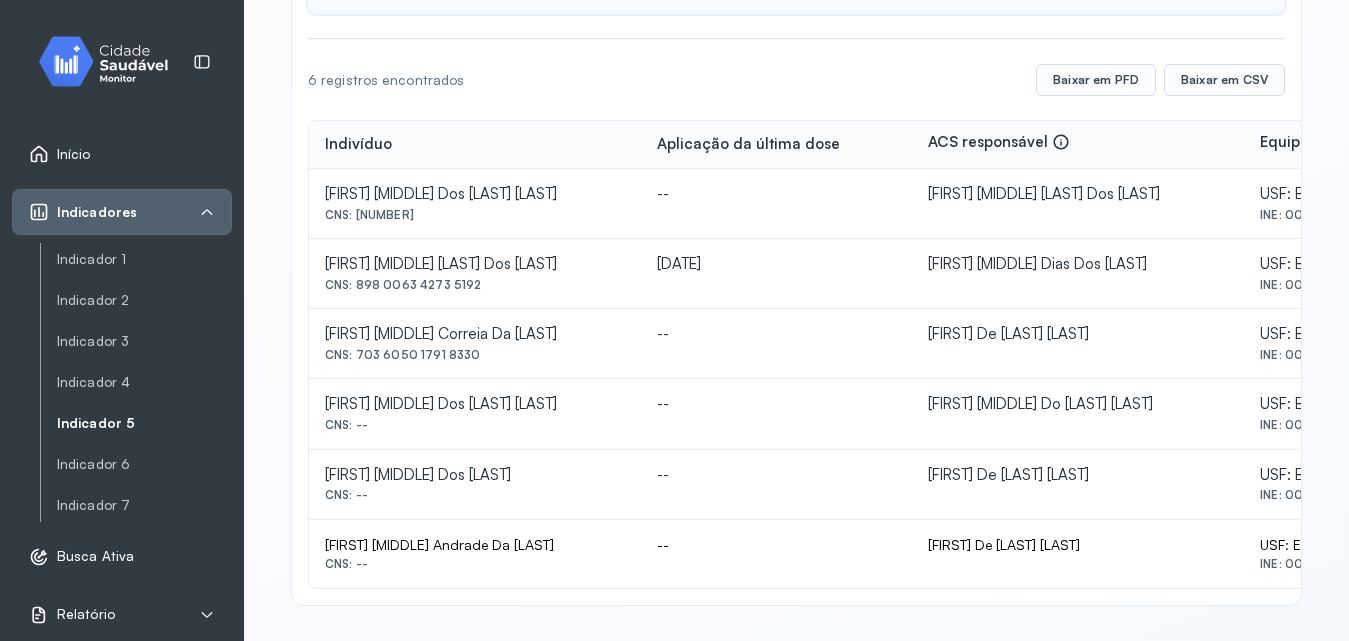 click on "[FIRST] [MIDDLE] Dos [LAST]  CNS: --" 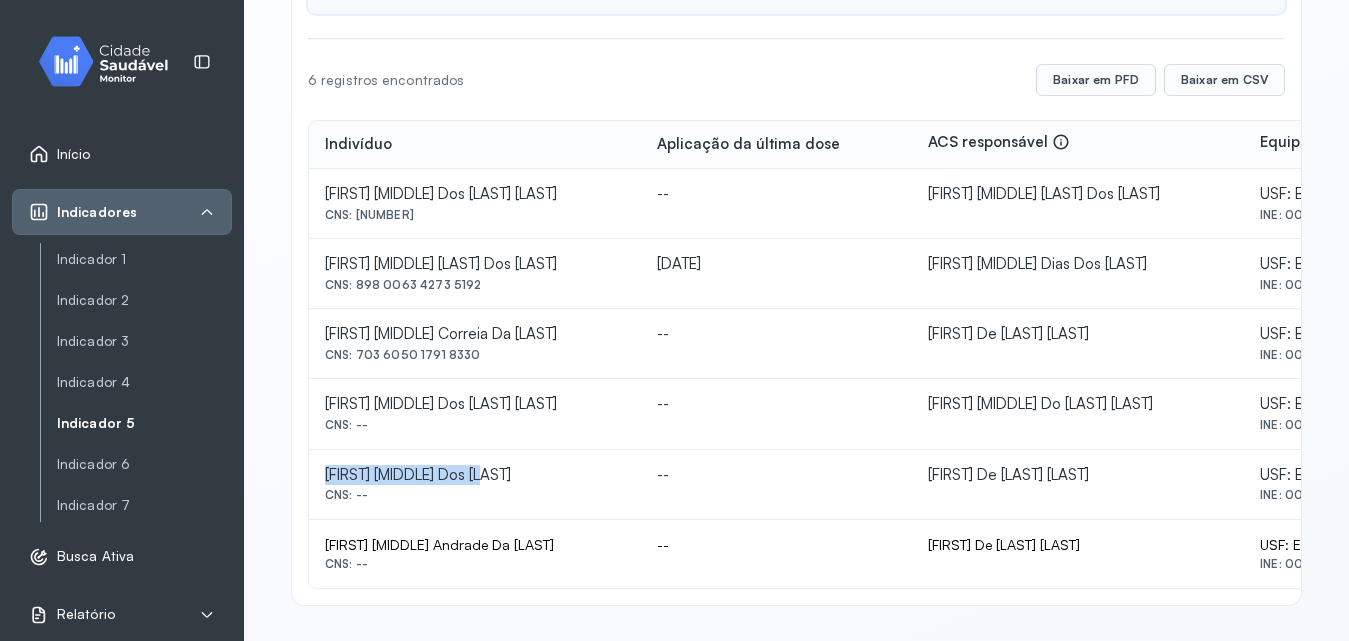 drag, startPoint x: 319, startPoint y: 473, endPoint x: 497, endPoint y: 474, distance: 178.0028 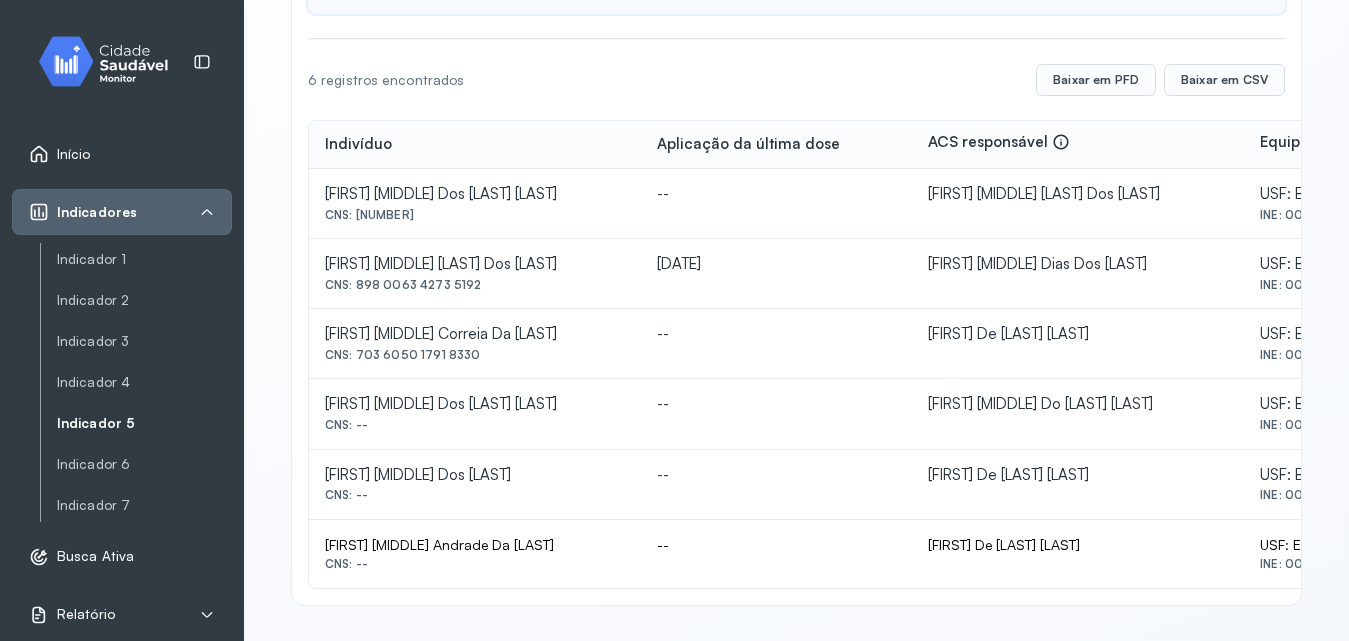 click on "[FIRST] [MIDDLE] Dos [LAST]  CNS: --" 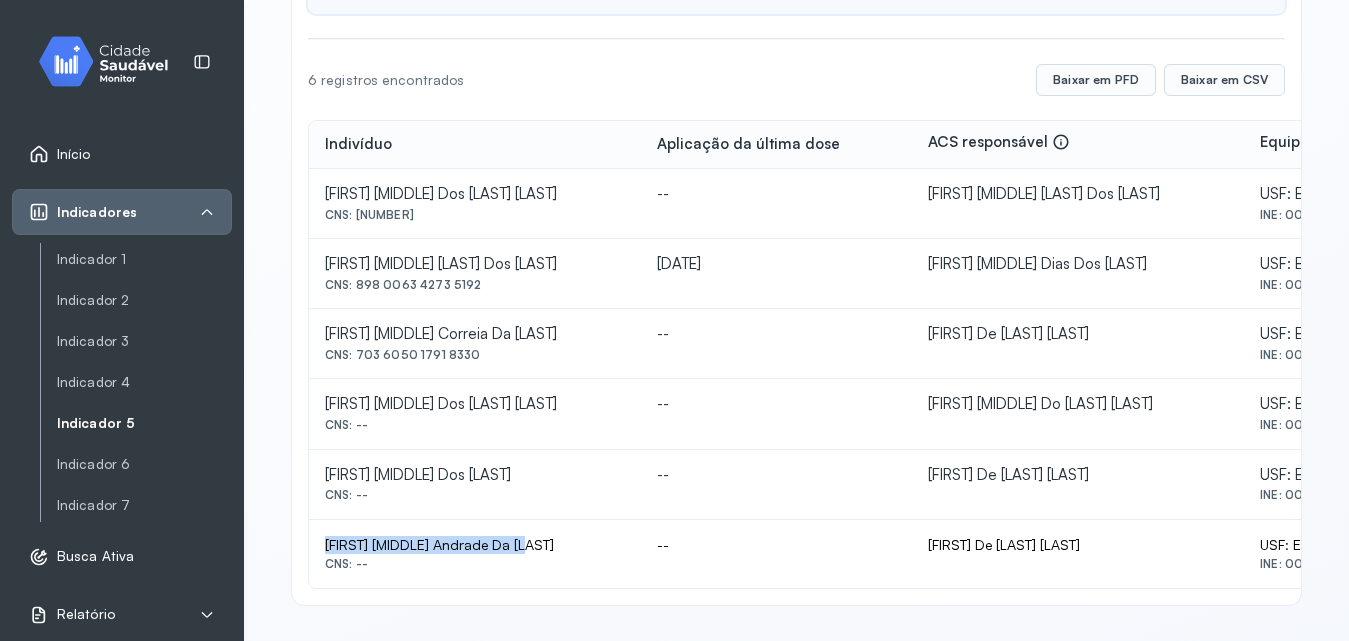 drag, startPoint x: 322, startPoint y: 546, endPoint x: 519, endPoint y: 550, distance: 197.0406 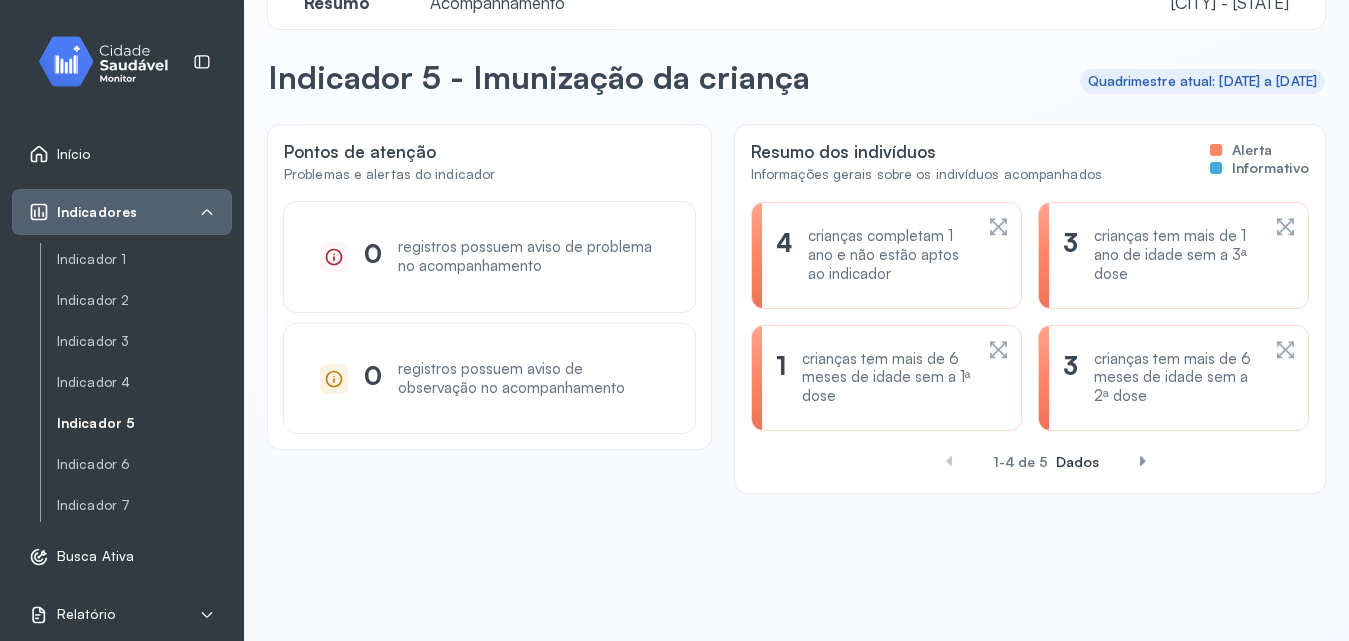 click on "1 crianças tem mais de 6 meses de idade sem a 1ª dose" 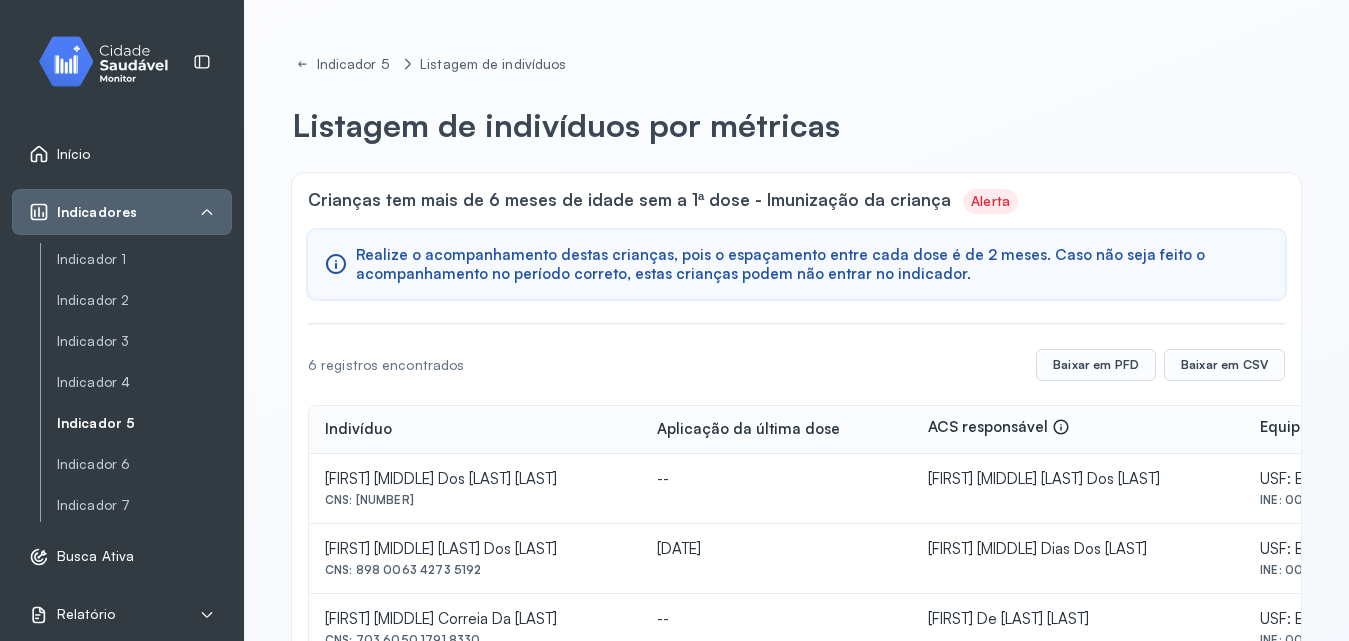 click on "Indicador 5" at bounding box center (144, 423) 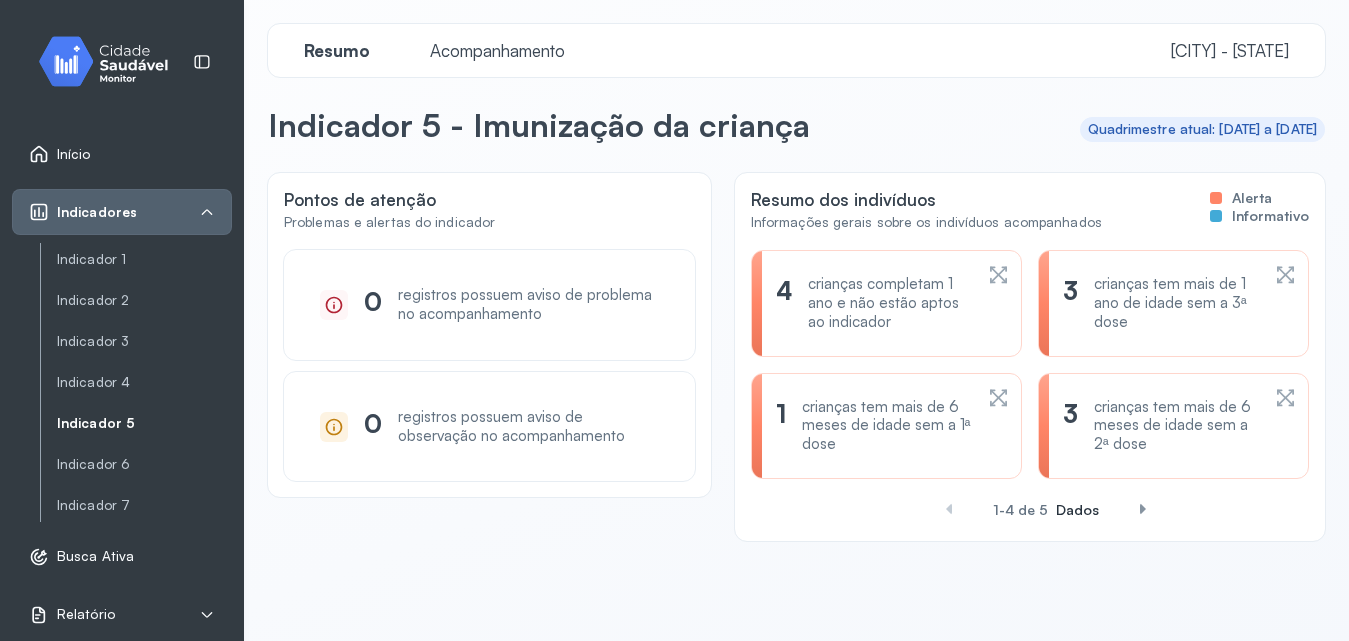 click on "crianças tem mais de 1 ano de idade sem a 3ª dose" at bounding box center (1176, 303) 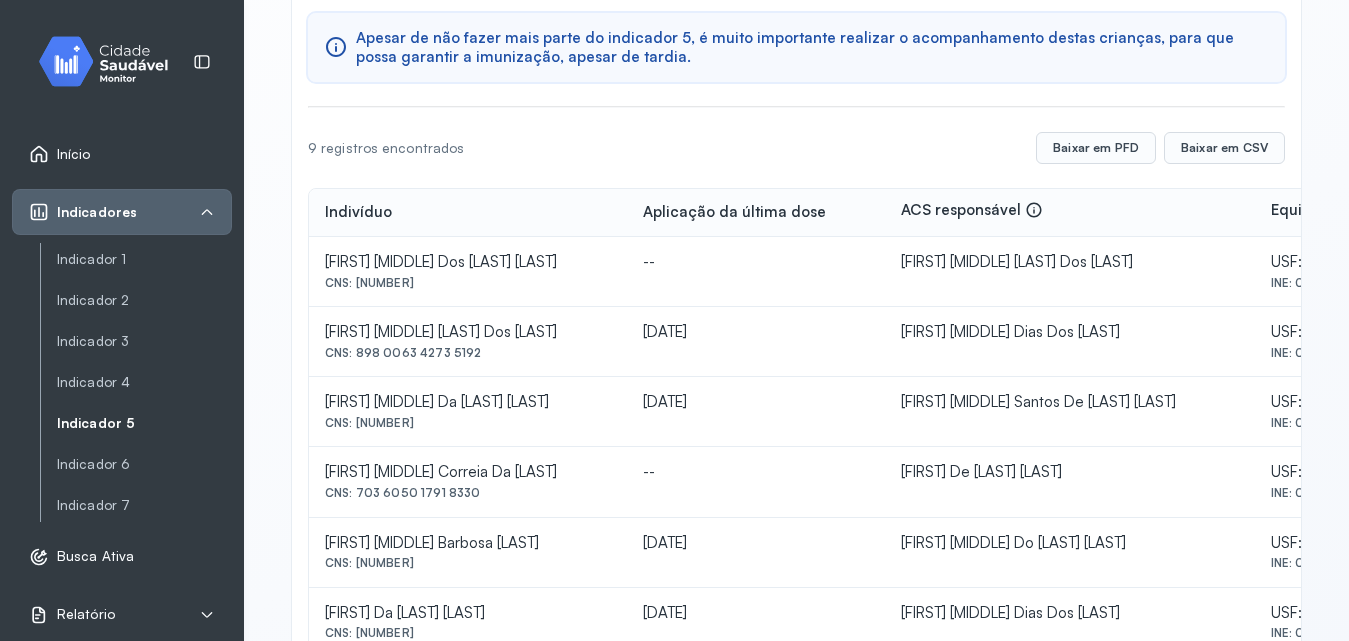 scroll, scrollTop: 238, scrollLeft: 0, axis: vertical 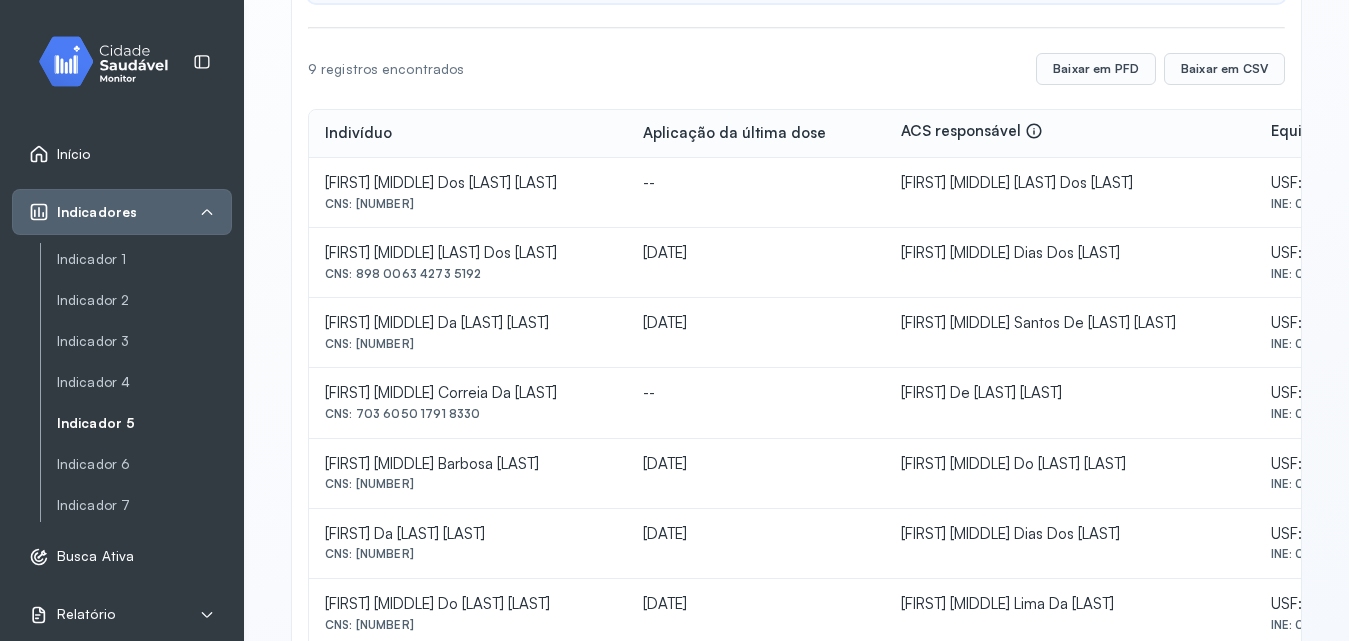 click on "[FIRST] [MIDDLE] [LAST] Dos [LAST]" at bounding box center (468, 253) 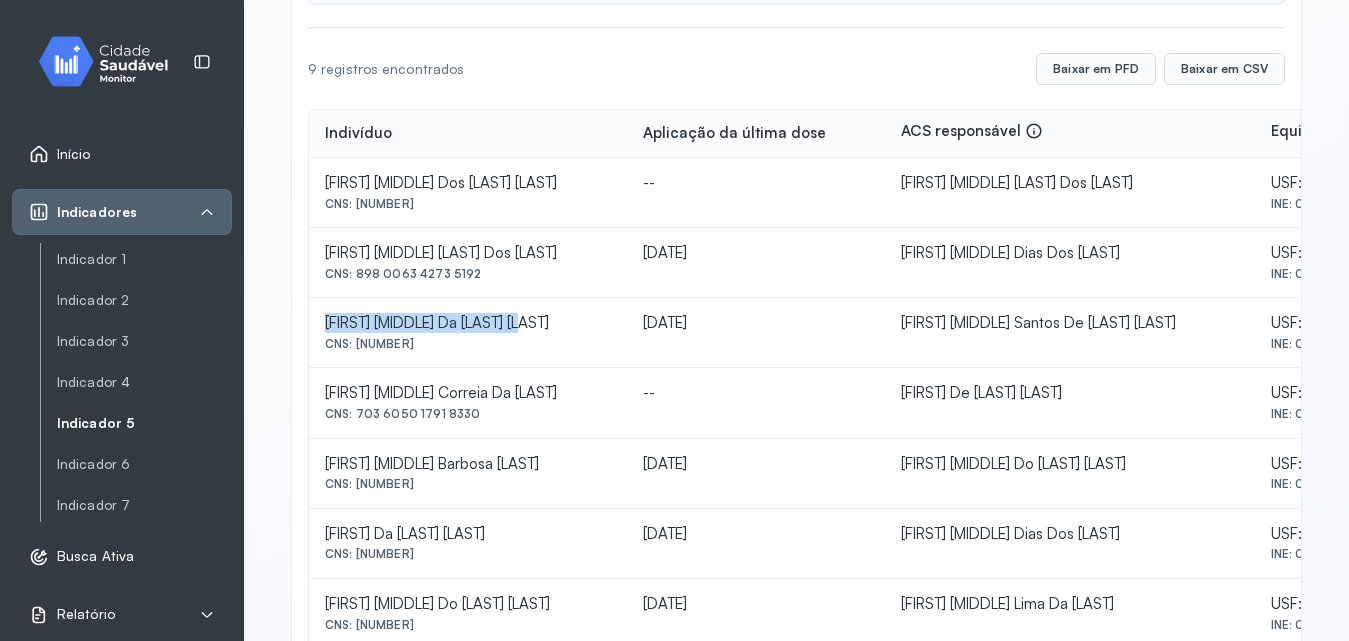 drag, startPoint x: 322, startPoint y: 317, endPoint x: 526, endPoint y: 319, distance: 204.0098 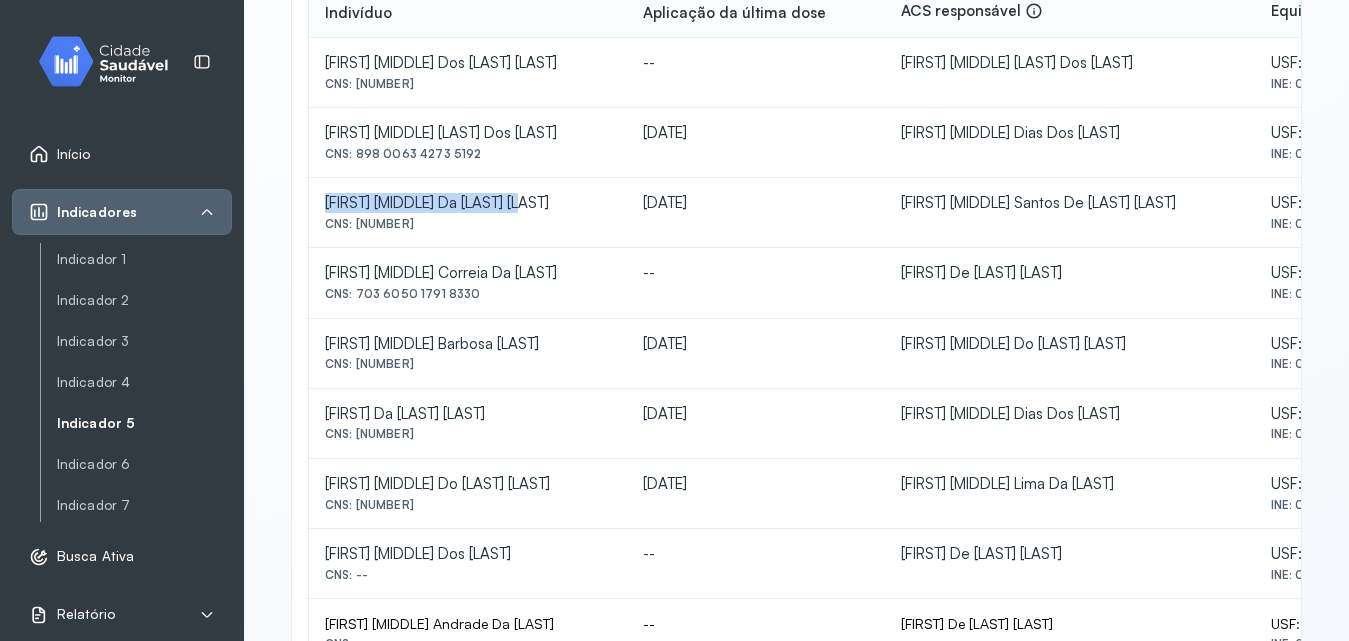scroll, scrollTop: 418, scrollLeft: 0, axis: vertical 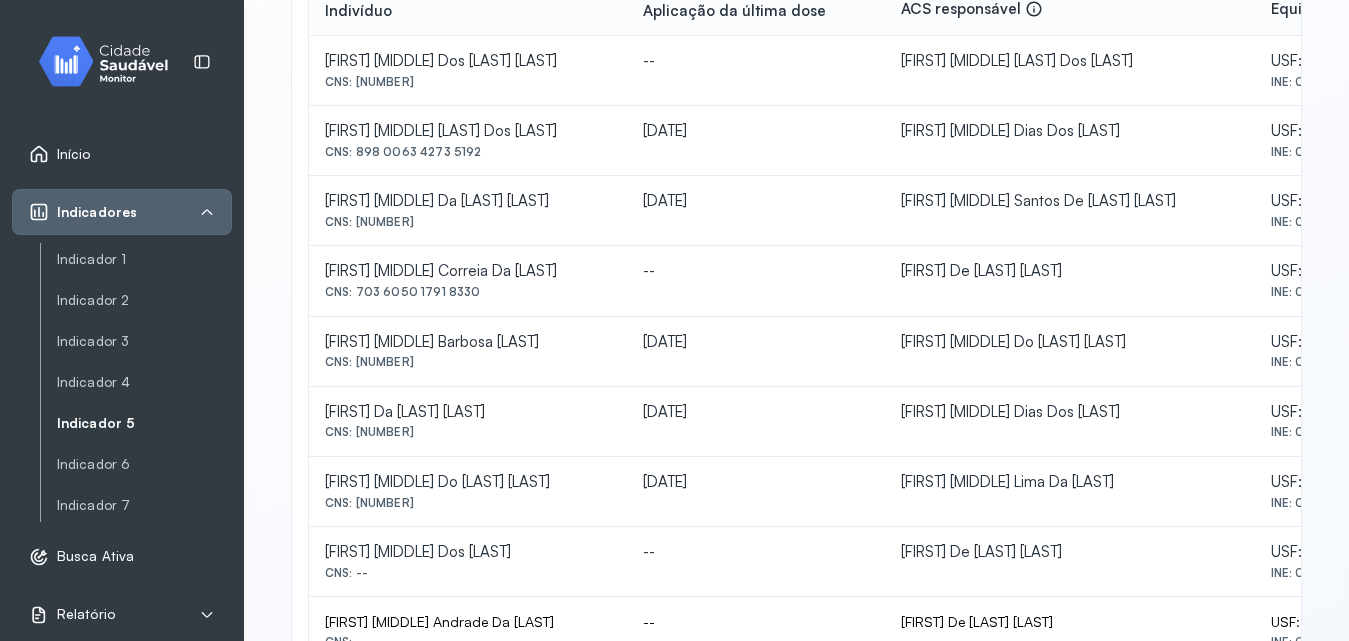 click on "[FIRST] [MIDDLE] Correia Da [LAST]  CNS: [NUMBER]" 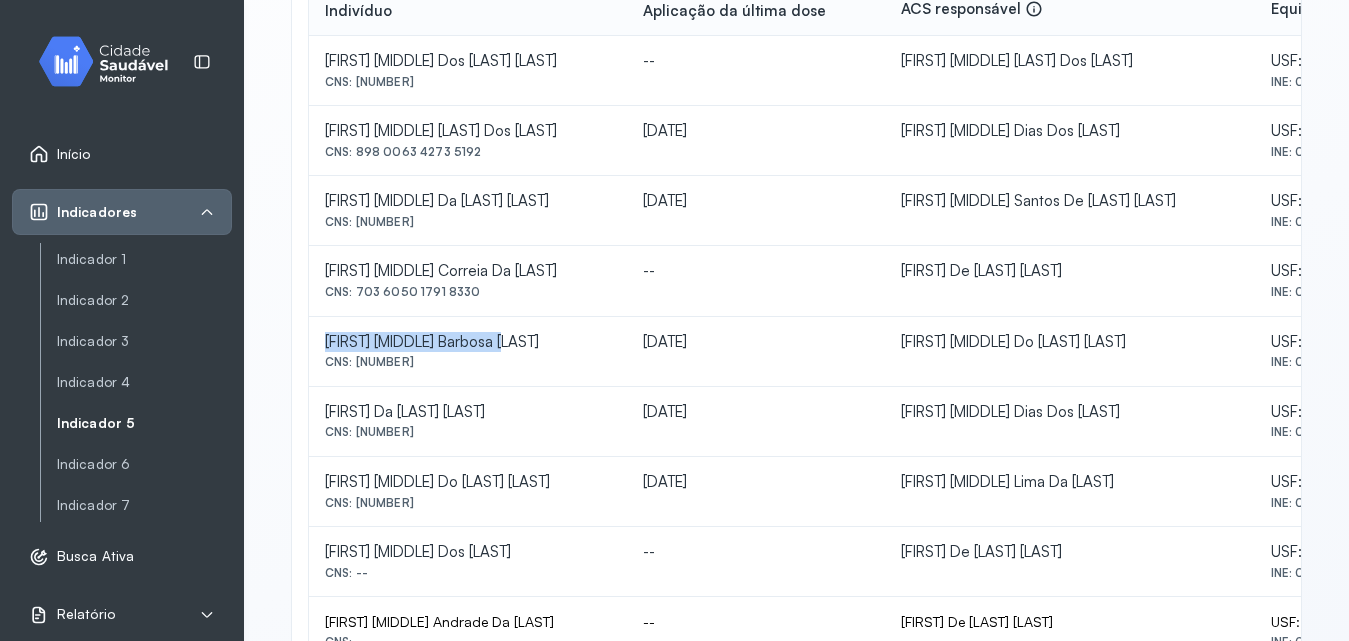 drag, startPoint x: 324, startPoint y: 341, endPoint x: 519, endPoint y: 337, distance: 195.04102 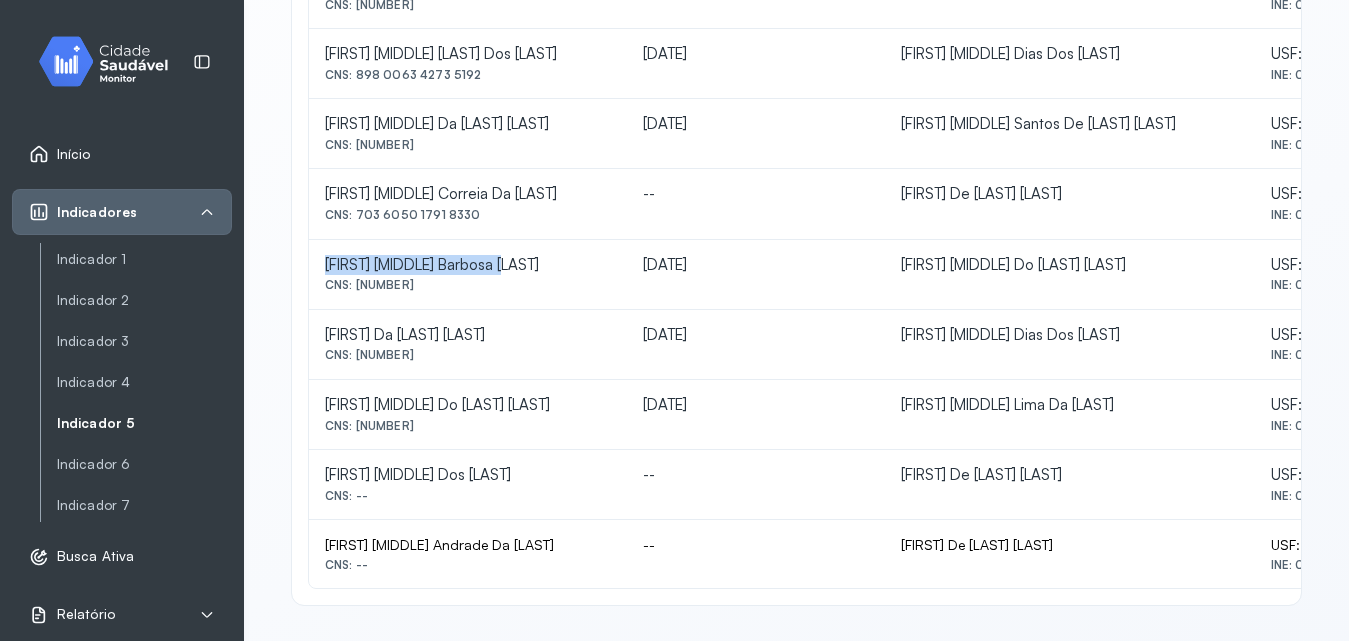 click on "Indicador 5" at bounding box center (144, 423) 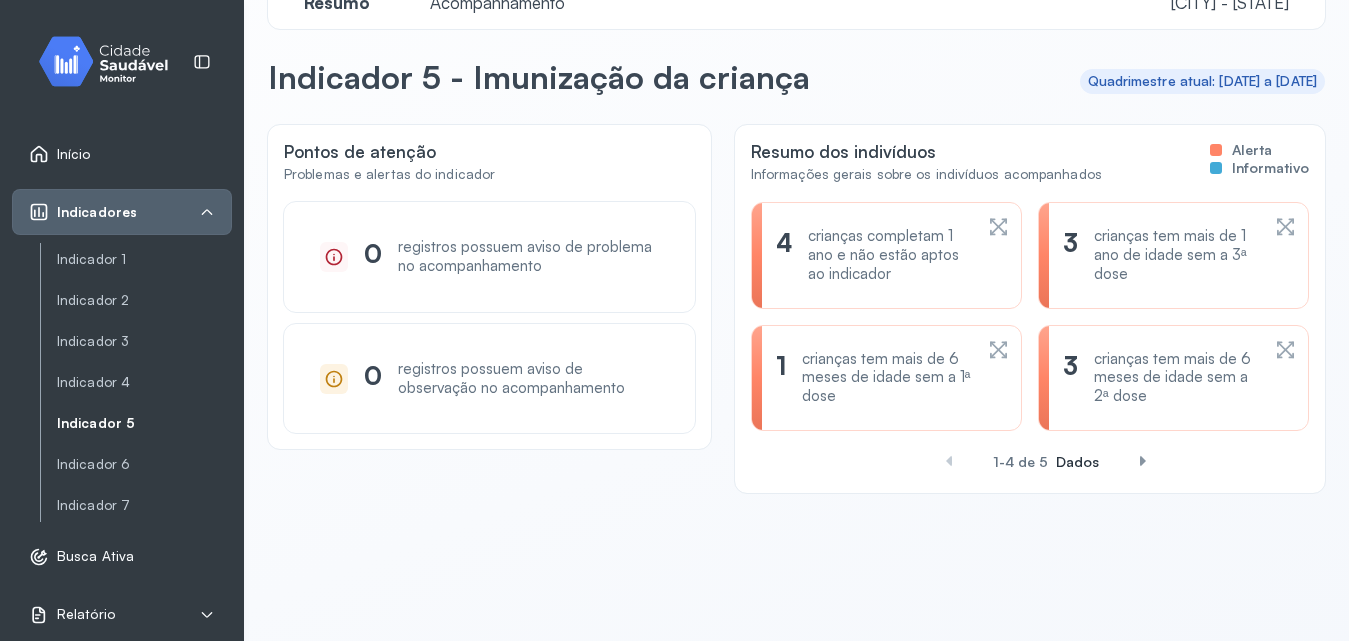 click on "3 crianças tem mais de 6 meses de idade sem a 2ª dose" at bounding box center [1161, 378] 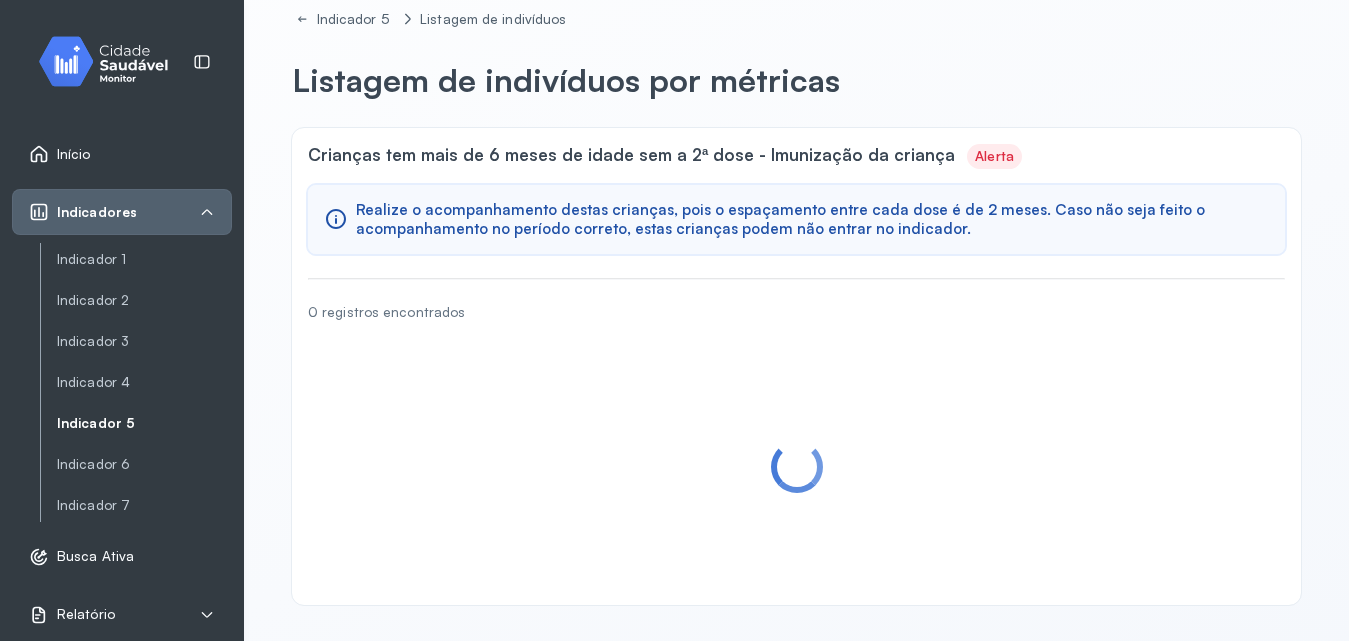 scroll, scrollTop: 0, scrollLeft: 0, axis: both 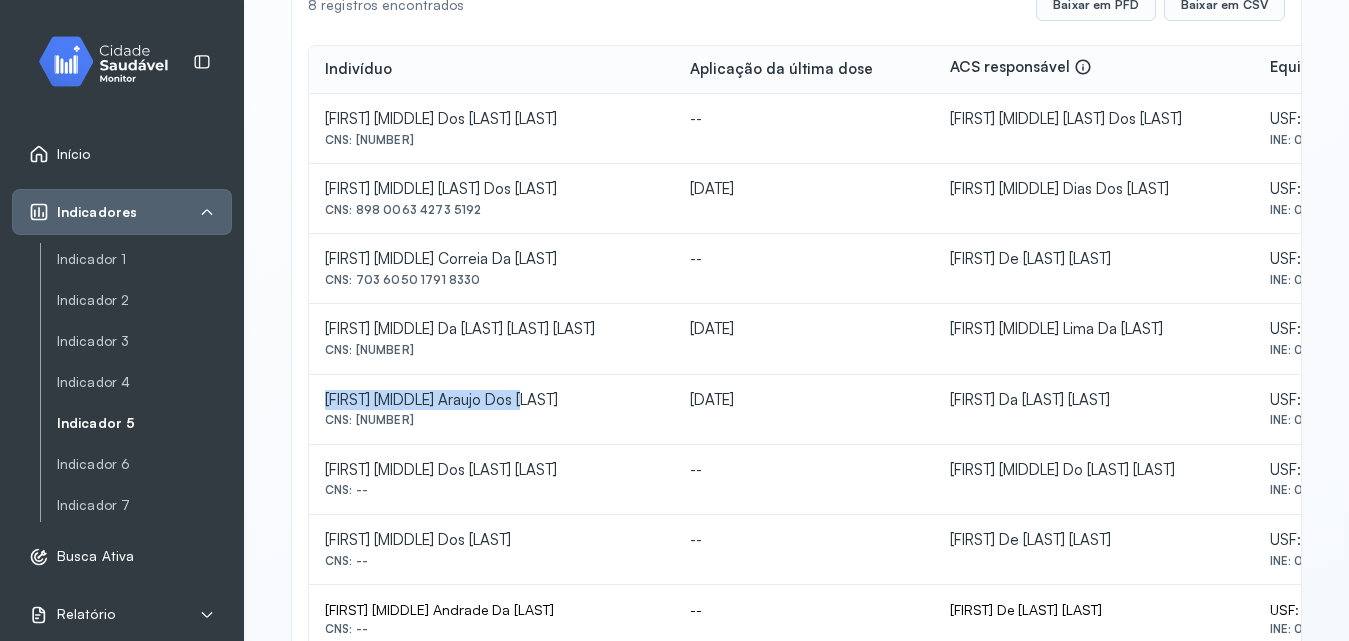 drag, startPoint x: 323, startPoint y: 396, endPoint x: 537, endPoint y: 400, distance: 214.03738 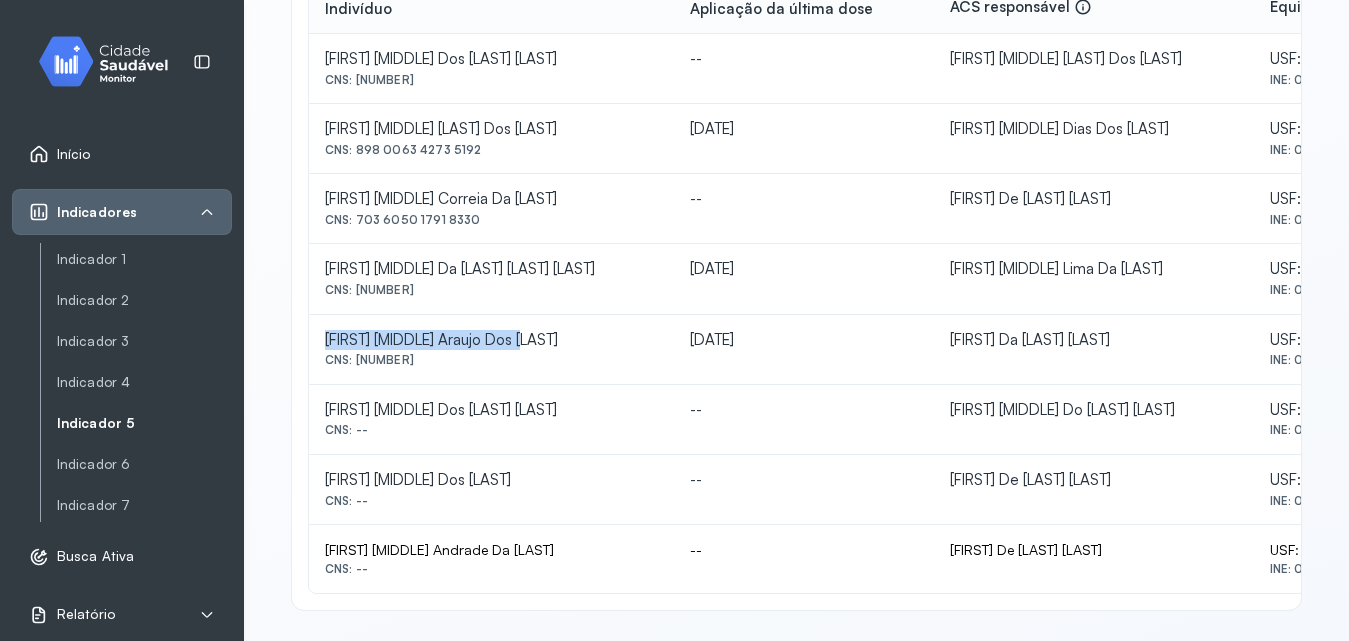 scroll, scrollTop: 425, scrollLeft: 0, axis: vertical 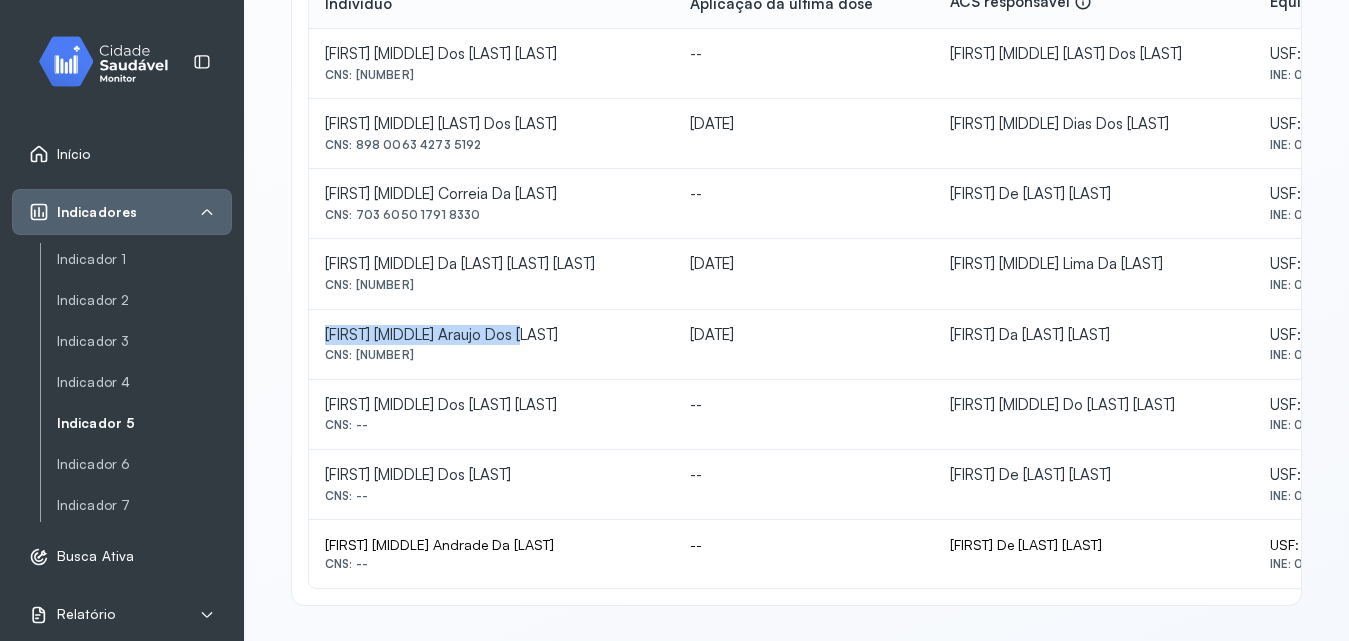 click on "Indicador 5" 